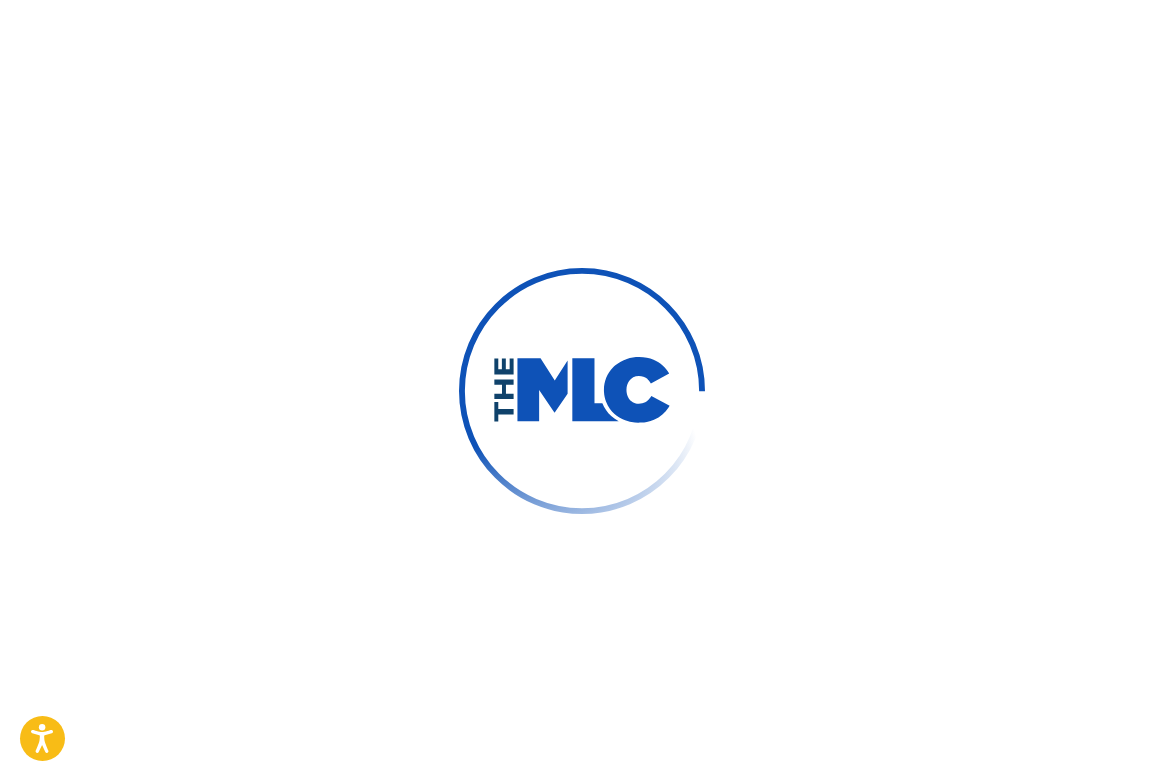 scroll, scrollTop: 0, scrollLeft: 0, axis: both 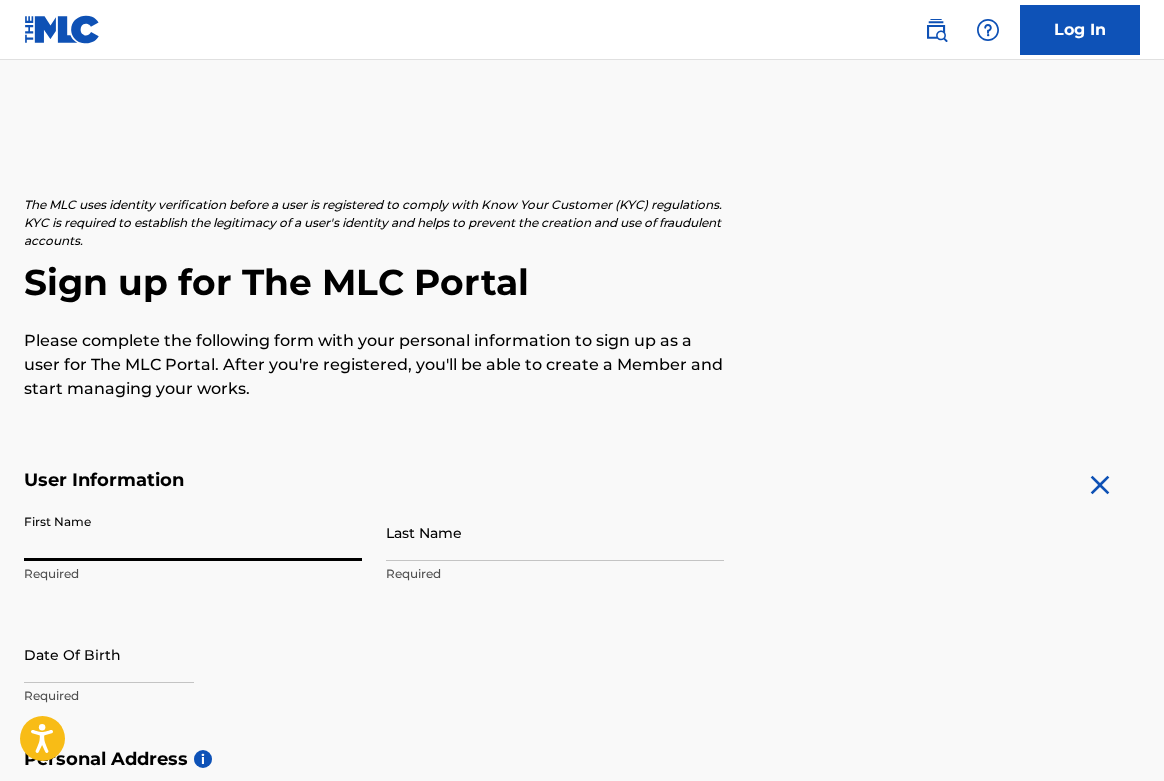 click on "First Name" at bounding box center [193, 532] 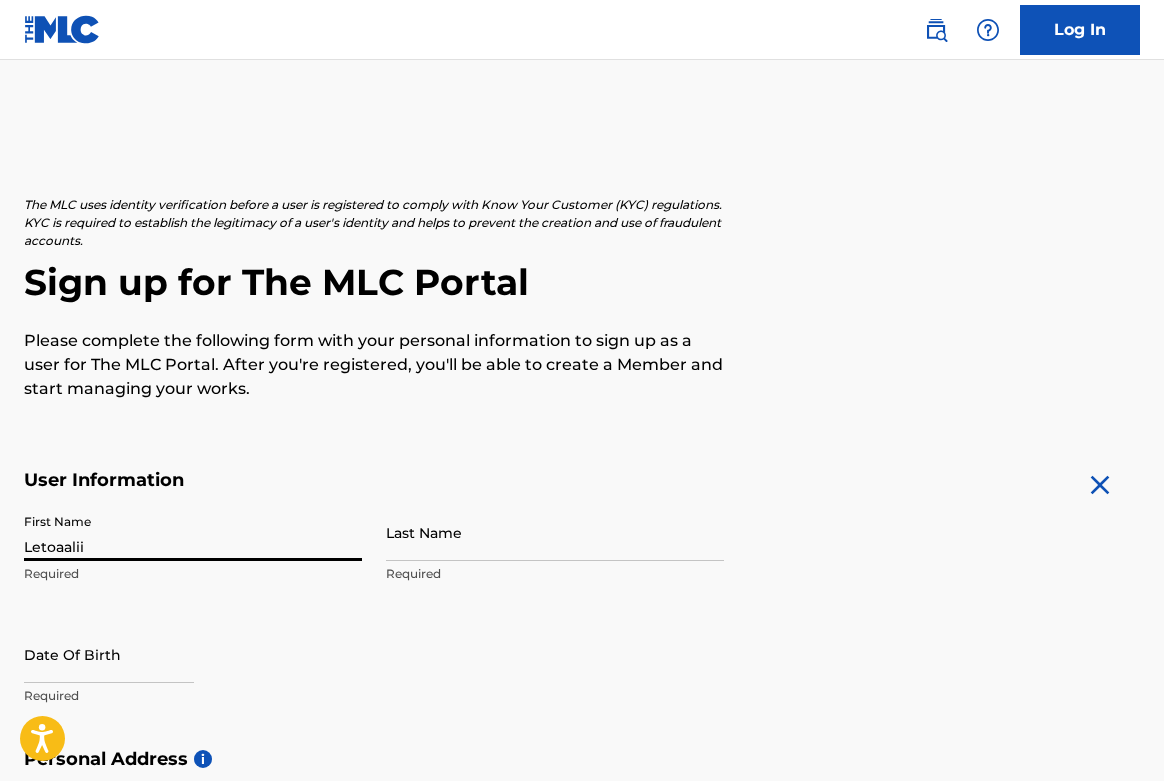 type on "[PERSON_NAME]" 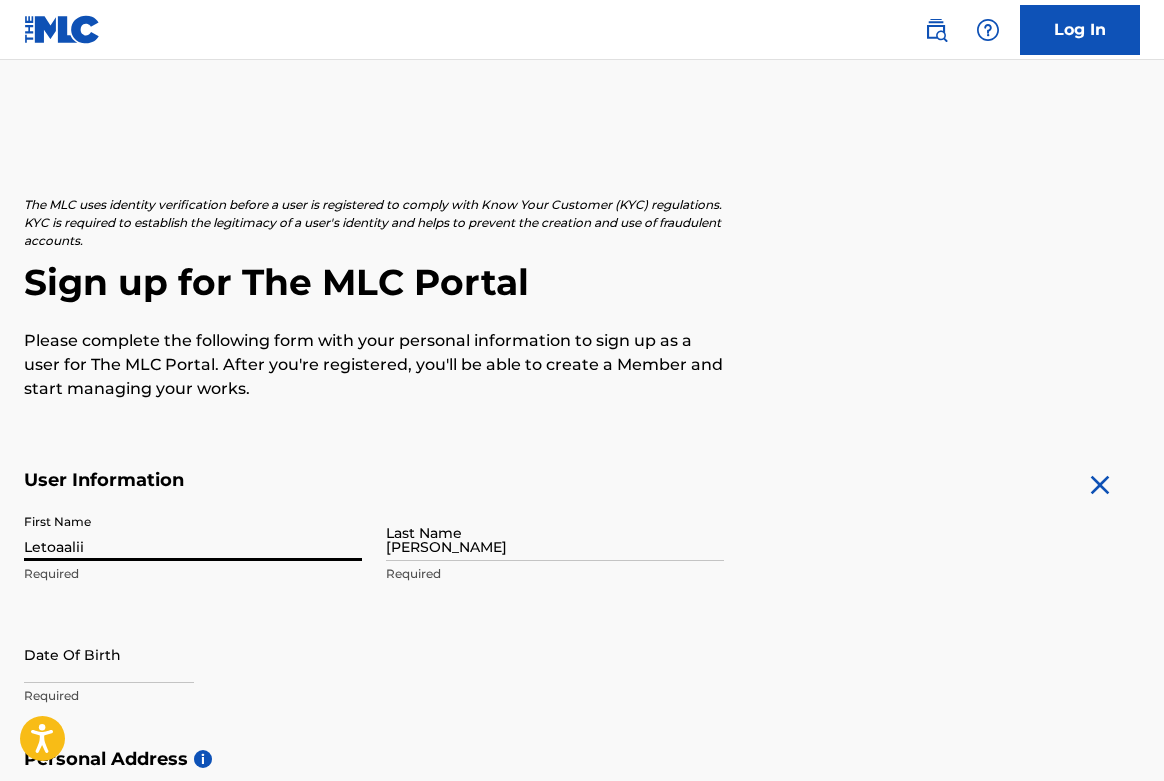 type on "287 Onehunga Mall" 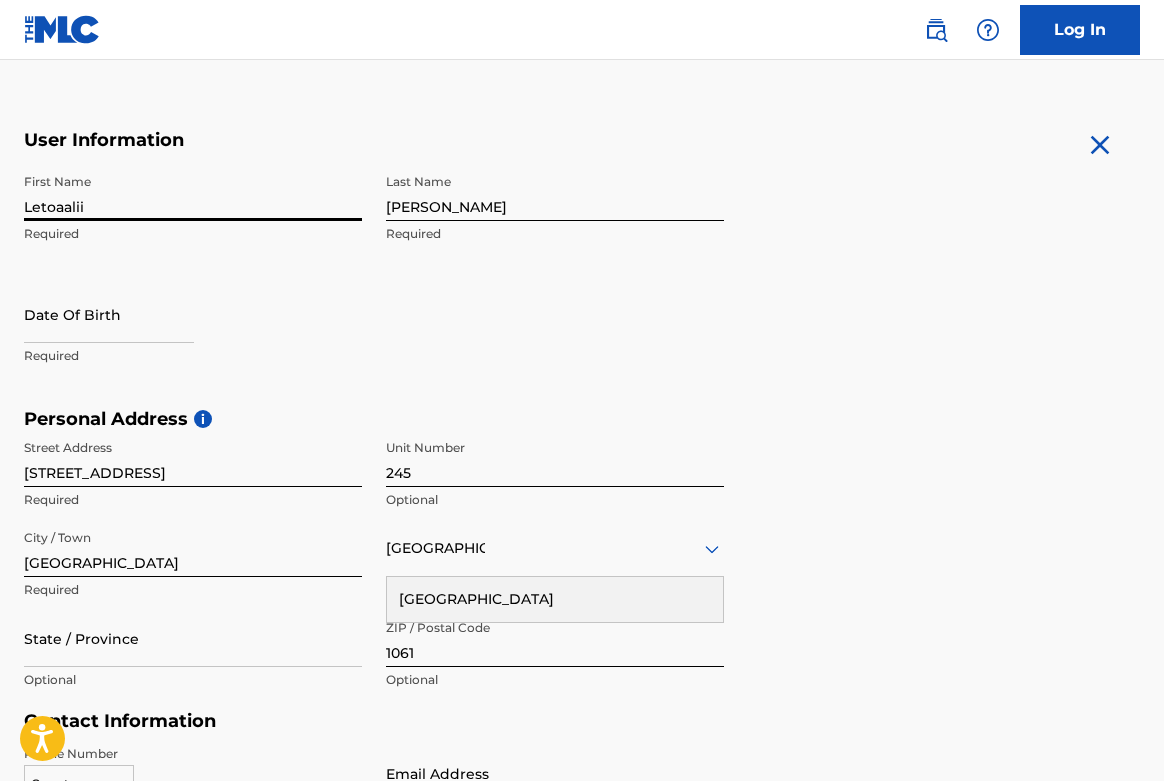 scroll, scrollTop: 431, scrollLeft: 0, axis: vertical 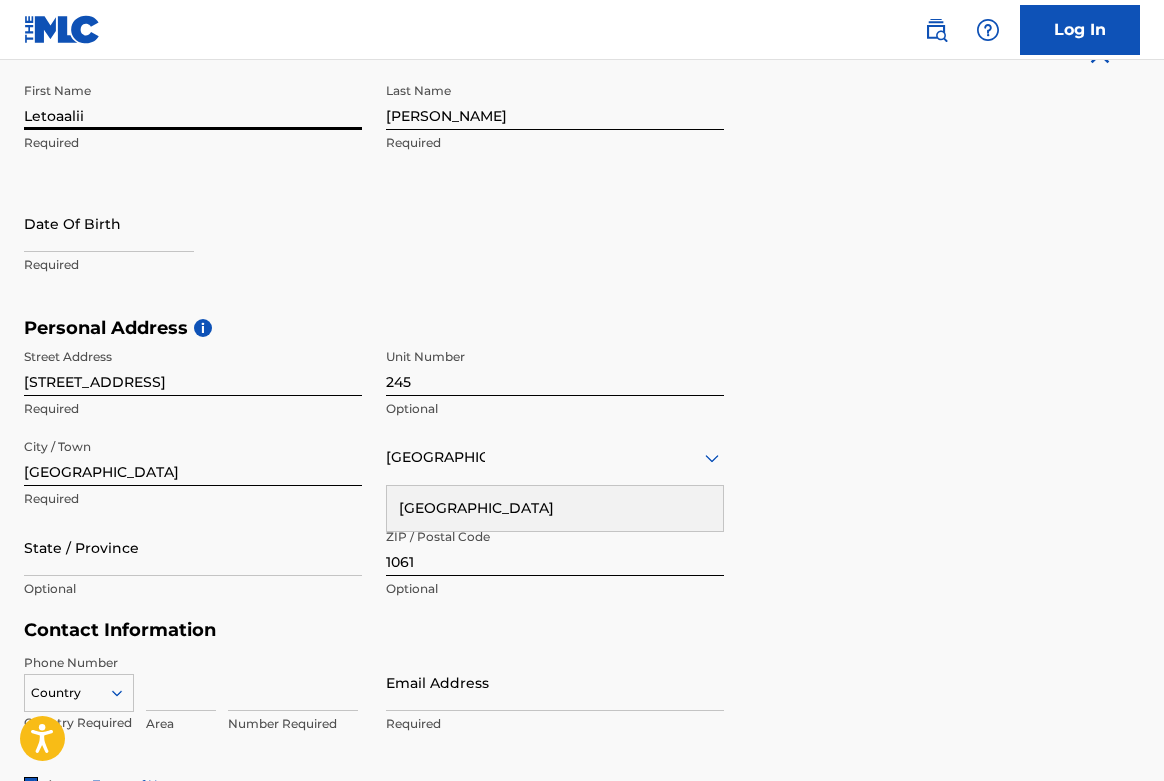 select on "6" 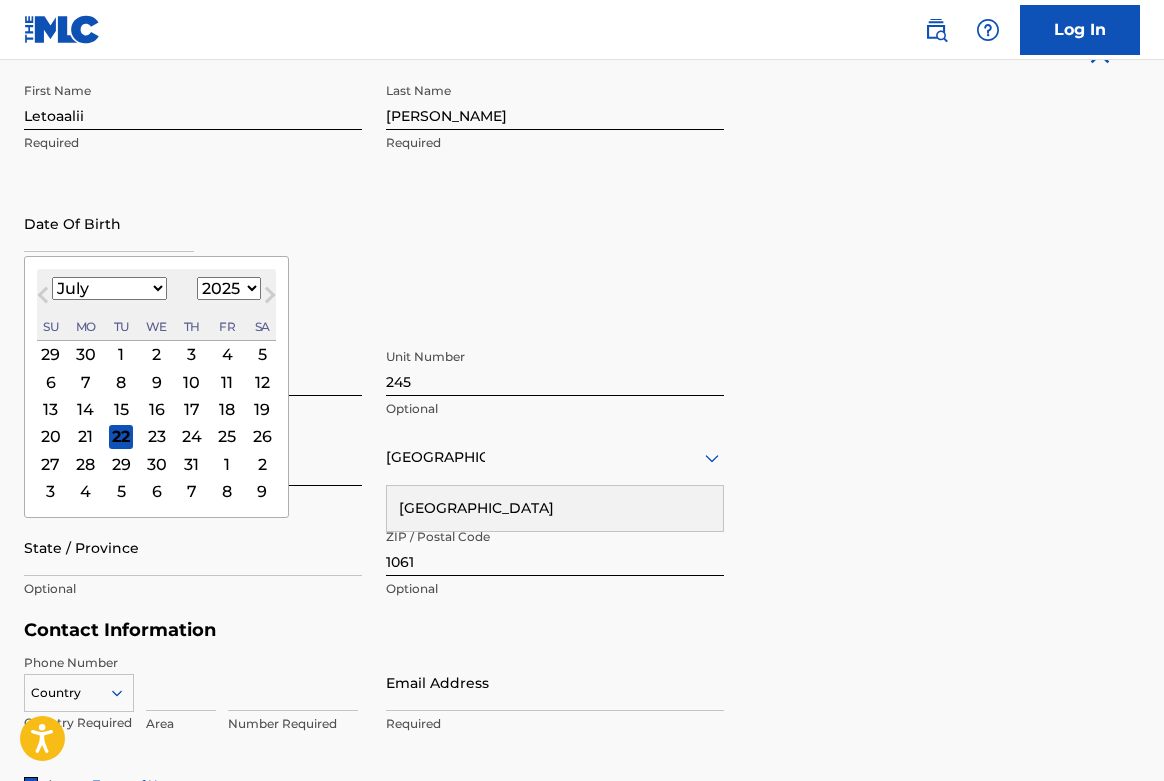 click at bounding box center [109, 223] 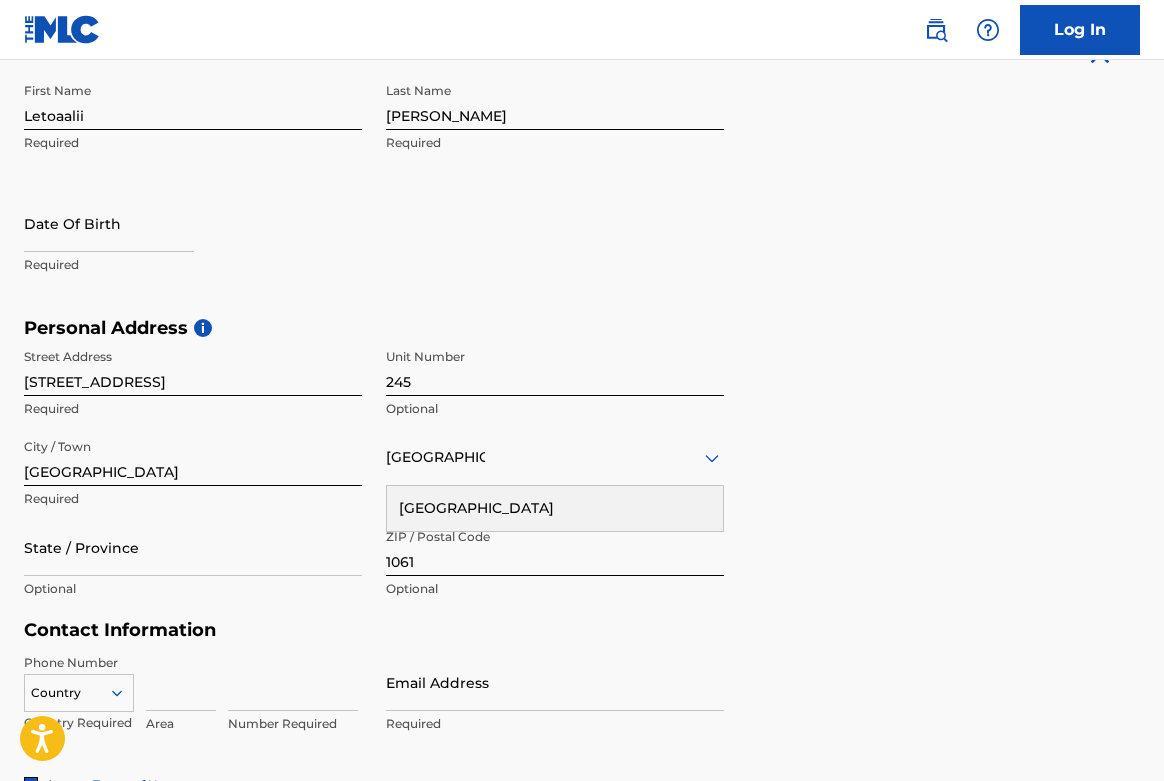 drag, startPoint x: 255, startPoint y: 214, endPoint x: 246, endPoint y: 219, distance: 10.29563 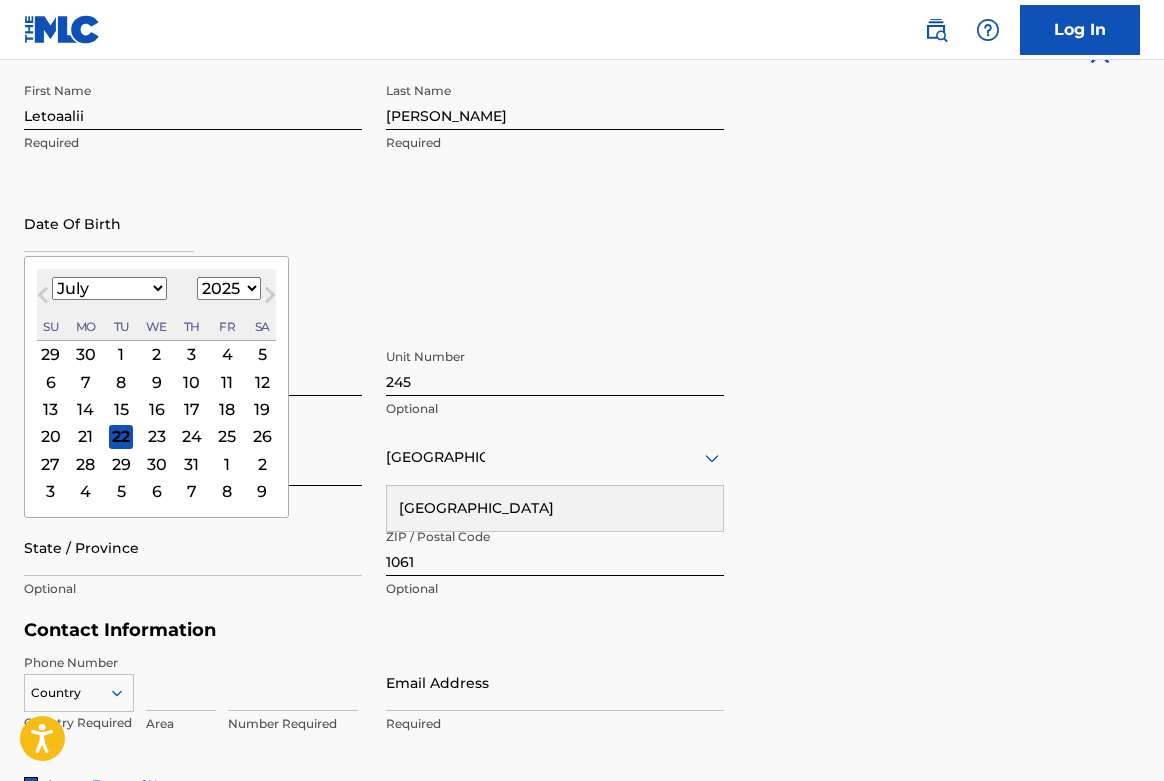 click at bounding box center [109, 223] 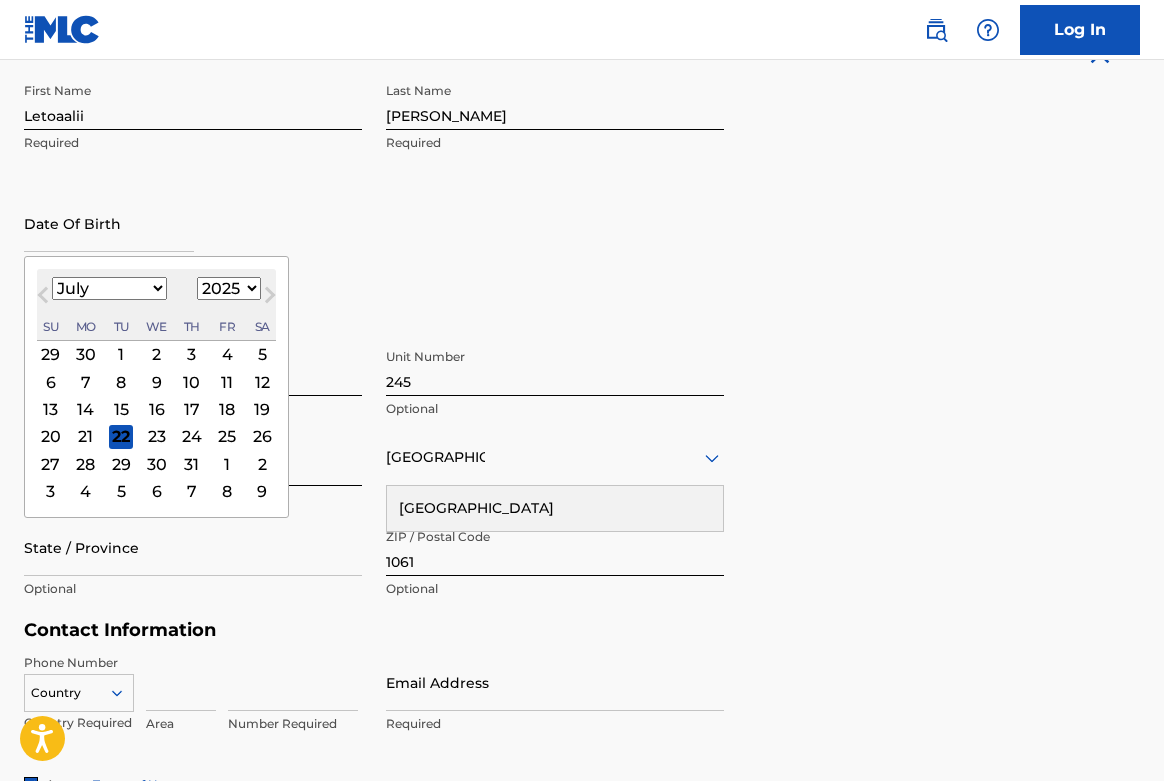click on "Next Month" at bounding box center [270, 299] 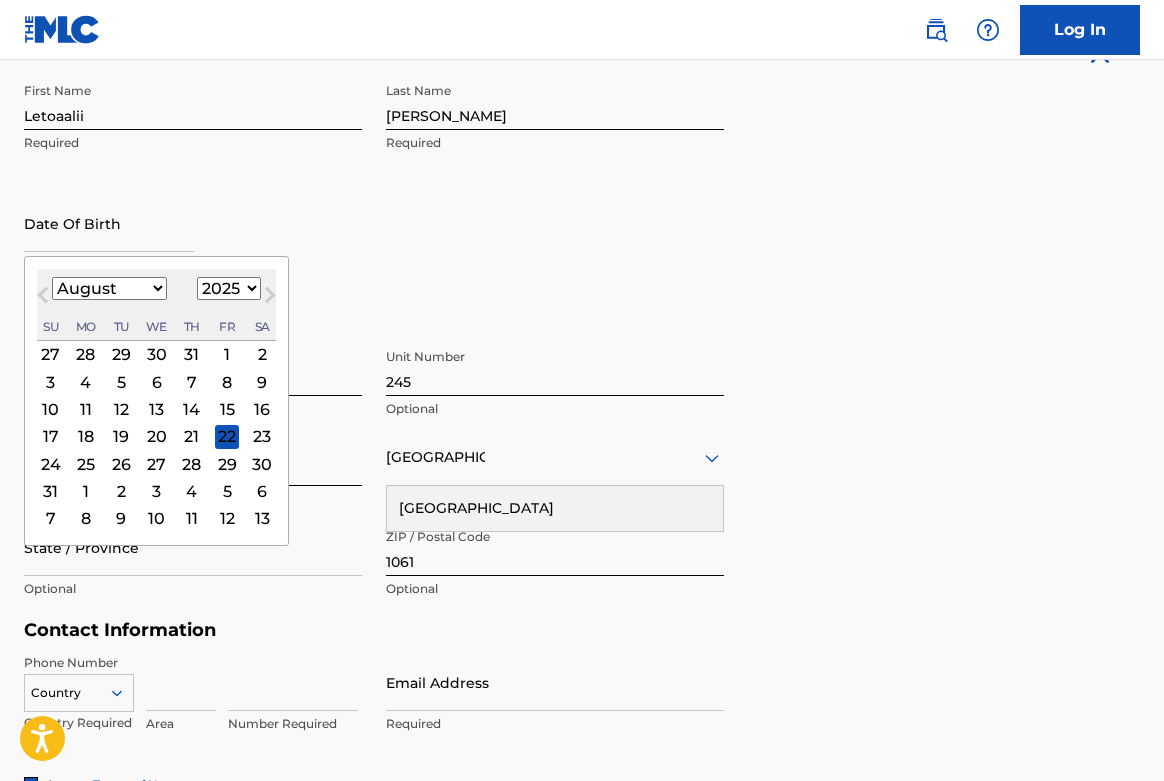 click on "1900 1901 1902 1903 1904 1905 1906 1907 1908 1909 1910 1911 1912 1913 1914 1915 1916 1917 1918 1919 1920 1921 1922 1923 1924 1925 1926 1927 1928 1929 1930 1931 1932 1933 1934 1935 1936 1937 1938 1939 1940 1941 1942 1943 1944 1945 1946 1947 1948 1949 1950 1951 1952 1953 1954 1955 1956 1957 1958 1959 1960 1961 1962 1963 1964 1965 1966 1967 1968 1969 1970 1971 1972 1973 1974 1975 1976 1977 1978 1979 1980 1981 1982 1983 1984 1985 1986 1987 1988 1989 1990 1991 1992 1993 1994 1995 1996 1997 1998 1999 2000 2001 2002 2003 2004 2005 2006 2007 2008 2009 2010 2011 2012 2013 2014 2015 2016 2017 2018 2019 2020 2021 2022 2023 2024 2025 2026 2027 2028 2029 2030 2031 2032 2033 2034 2035 2036 2037 2038 2039 2040 2041 2042 2043 2044 2045 2046 2047 2048 2049 2050 2051 2052 2053 2054 2055 2056 2057 2058 2059 2060 2061 2062 2063 2064 2065 2066 2067 2068 2069 2070 2071 2072 2073 2074 2075 2076 2077 2078 2079 2080 2081 2082 2083 2084 2085 2086 2087 2088 2089 2090 2091 2092 2093 2094 2095 2096 2097 2098 2099 2100" at bounding box center (229, 288) 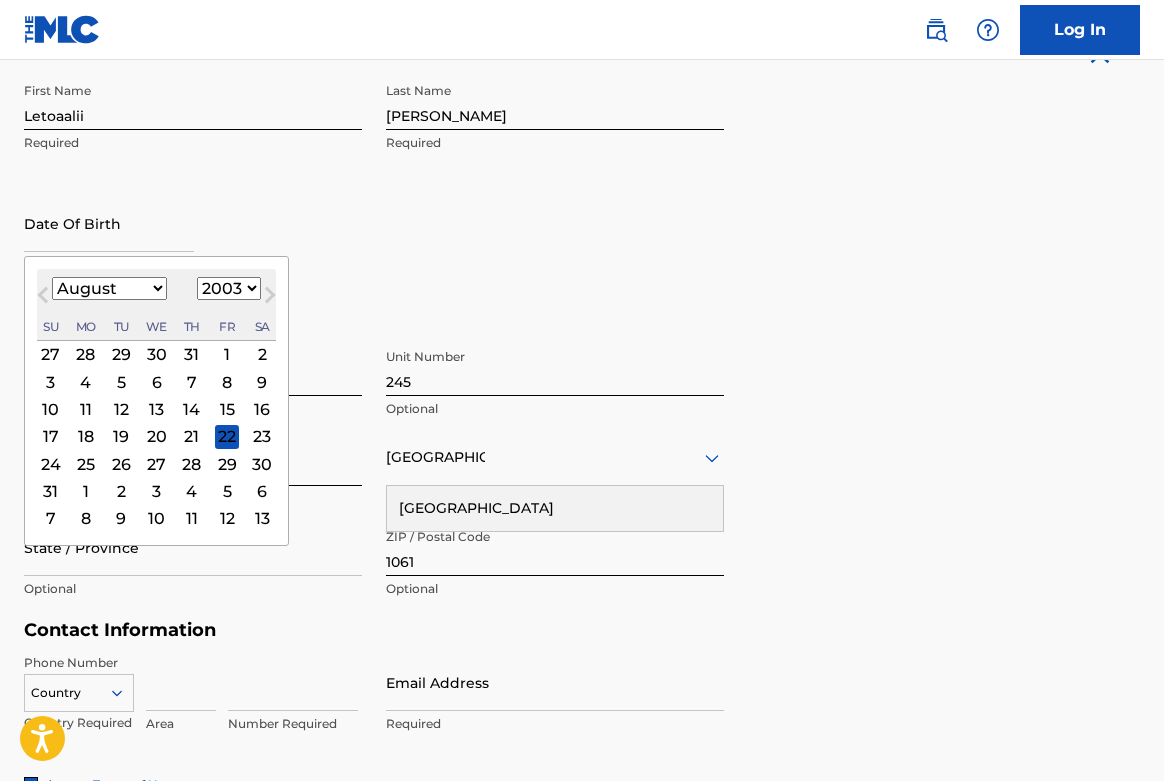 click on "January February March April May June July August September October November December" at bounding box center (109, 288) 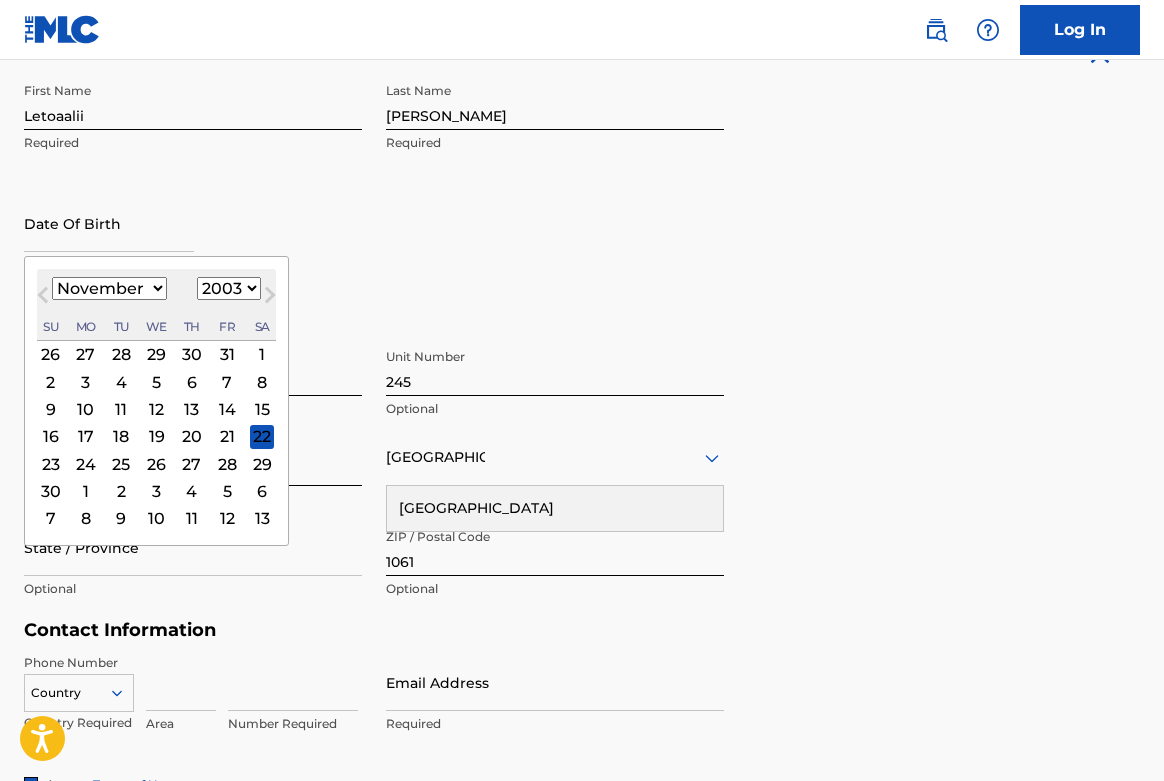 click on "28" at bounding box center [227, 464] 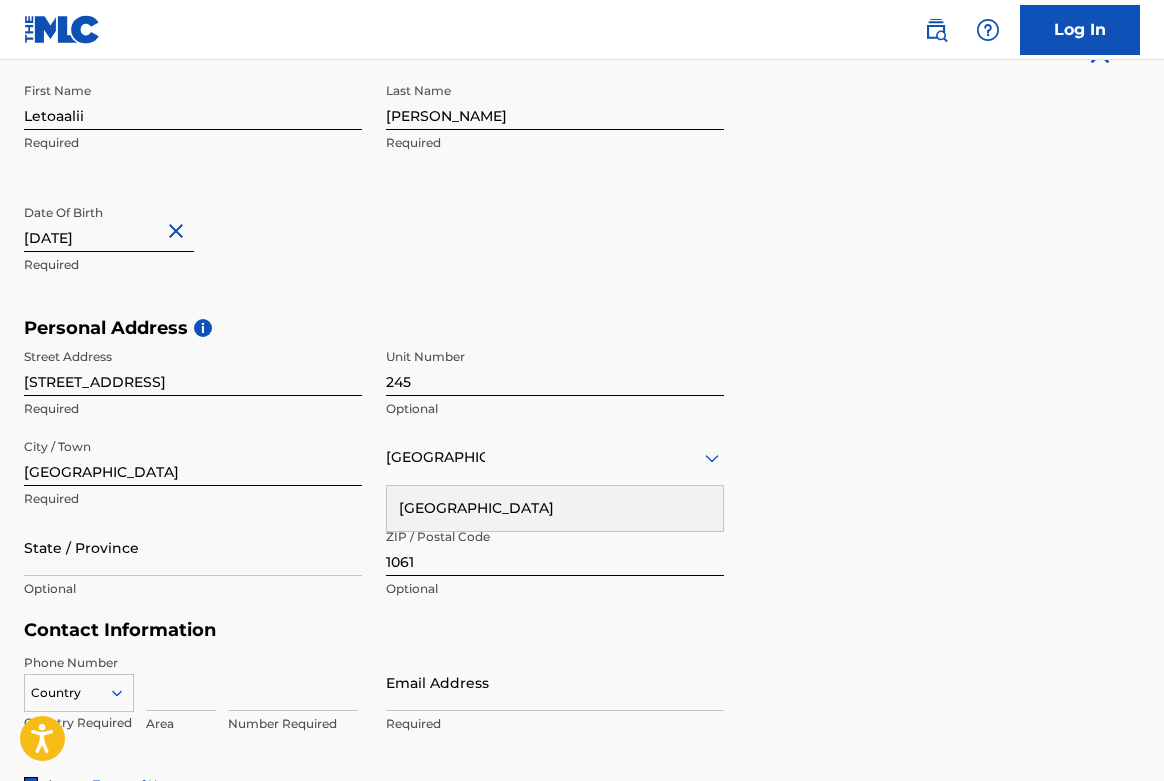 click on "New Zealand" at bounding box center [555, 508] 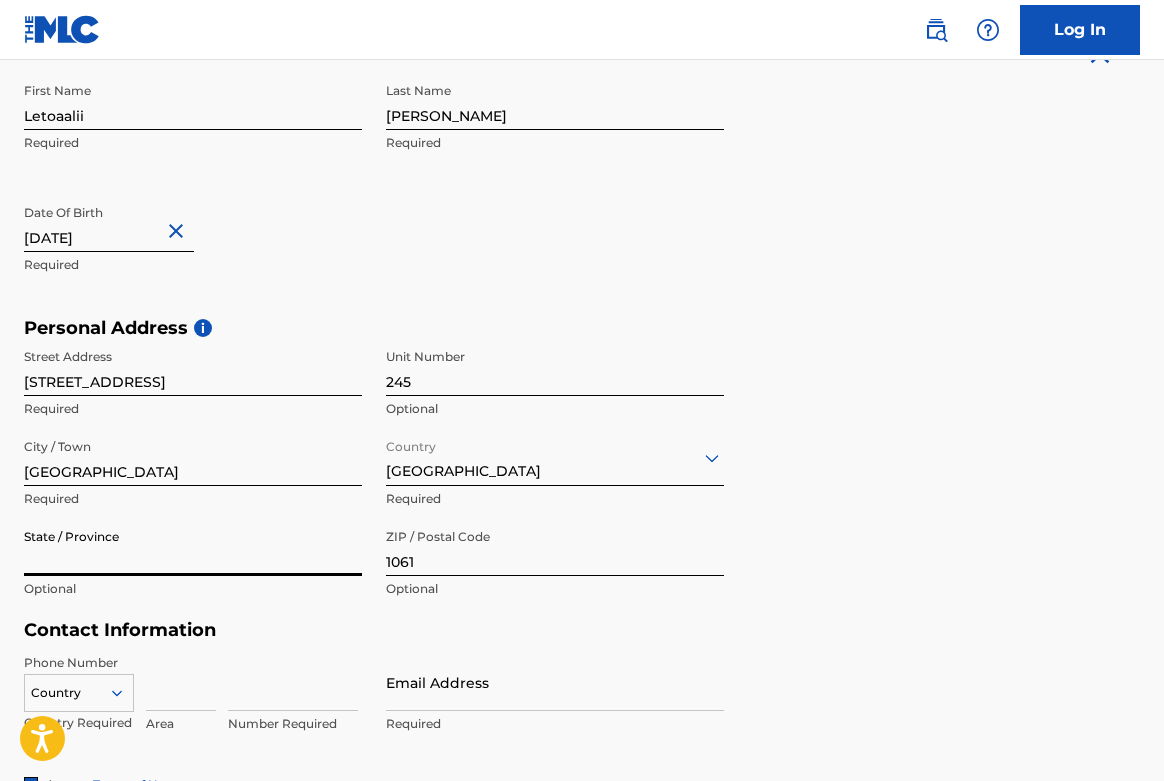 click on "State / Province" at bounding box center (193, 547) 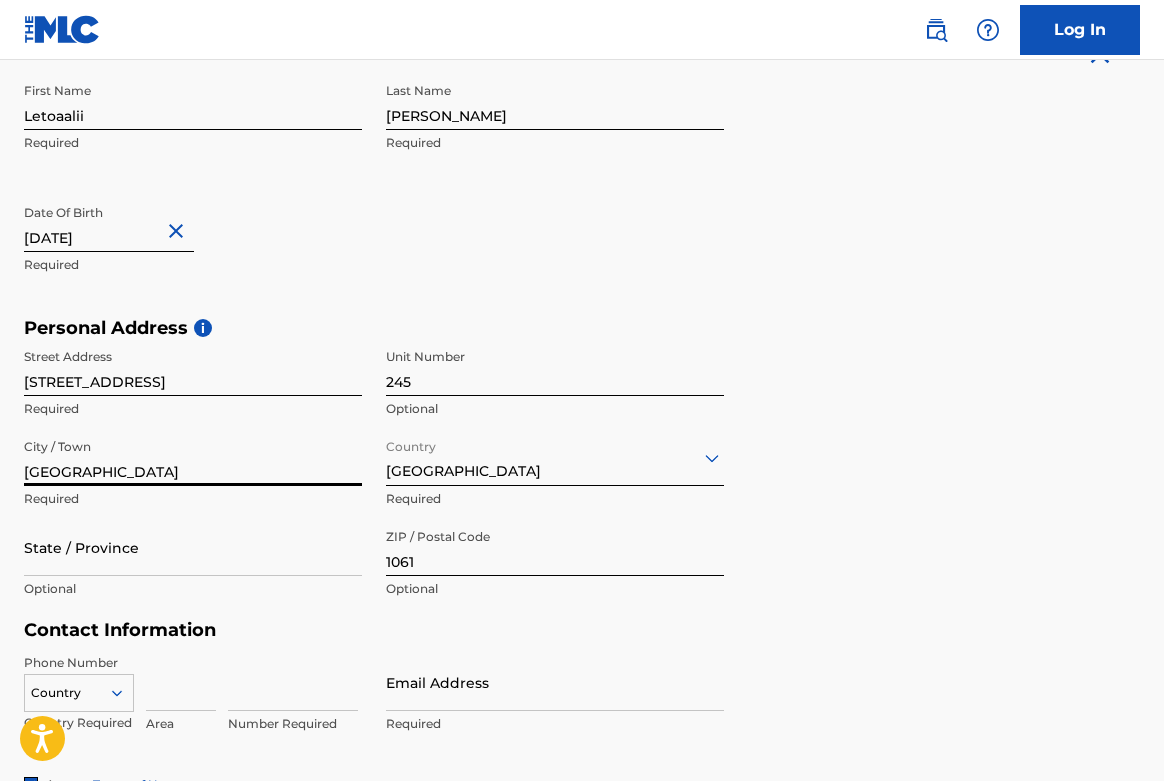 click on "Auckland" at bounding box center [193, 457] 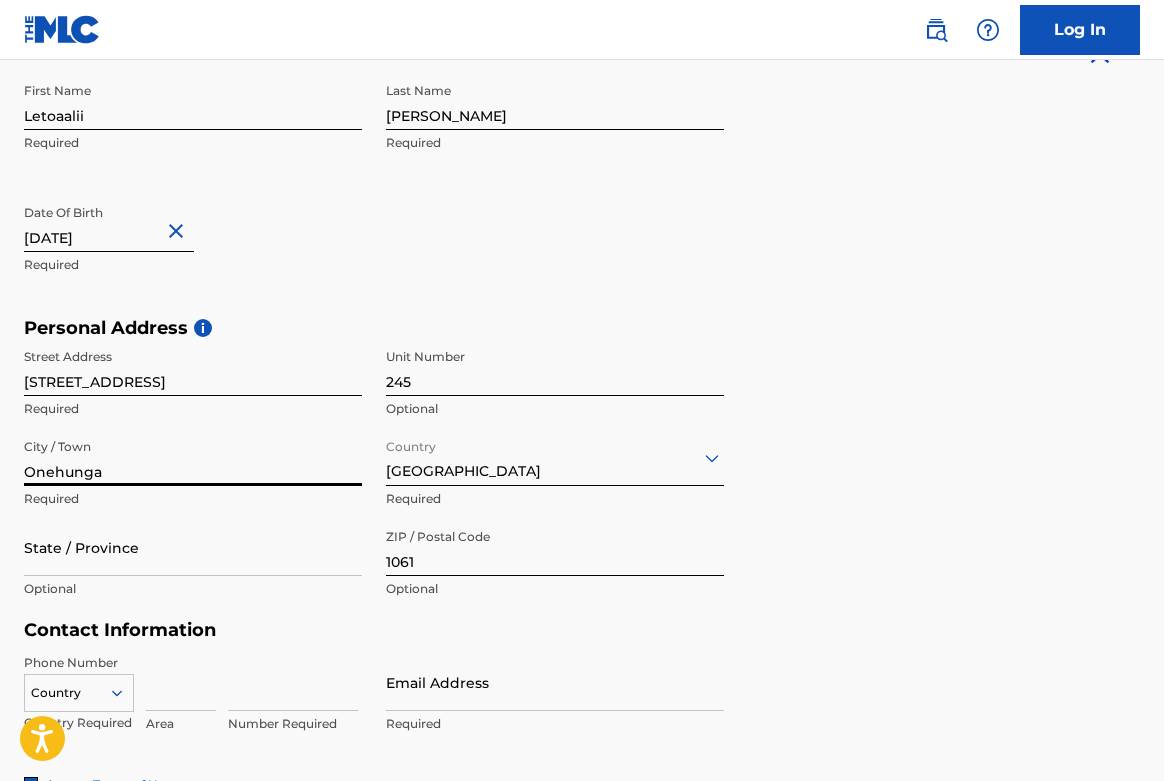 type on "Onehunga" 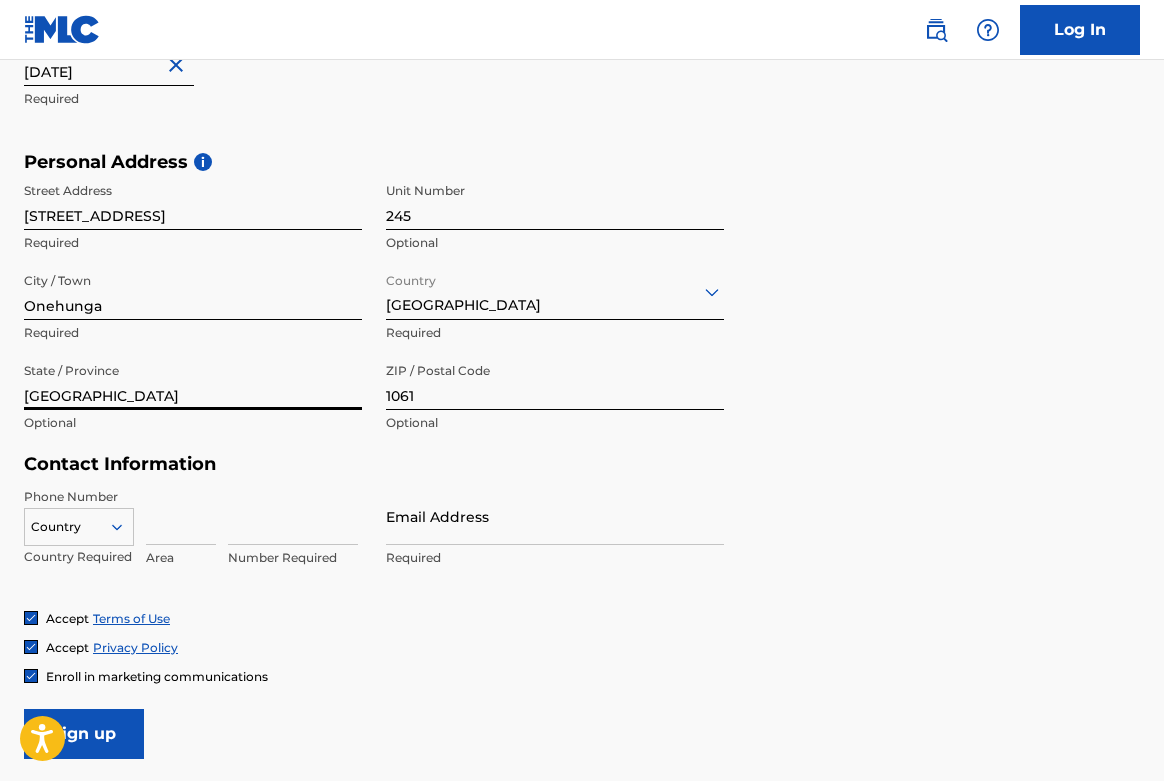 type on "Auckland" 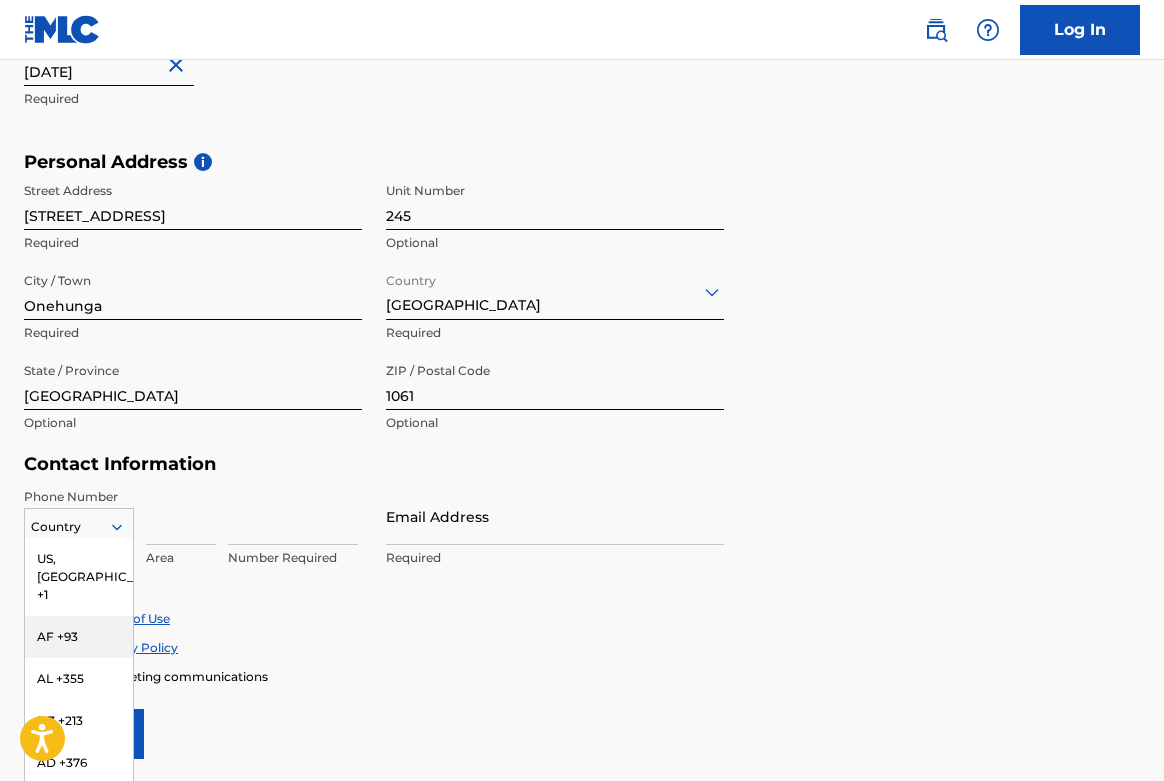 click on "AF +93, 2 of 216. 216 results available. Use Up and Down to choose options, press Enter to select the currently focused option, press Escape to exit the menu, press Tab to select the option and exit the menu. Country US, CA +1 AF +93 AL +355 DZ +213 AD +376 AO +244 AI +1264 AG +1268 AR +54 AM +374 AW +297 AU +61 AT +43 AZ +994 BS +1242 BH +973 BD +880 BB +1246 BY +375 BE +32 BZ +501 BJ +229 BM +1441 BT +975 BO +591 BA +387 BW +267 BR +55 BN +673 BG +359 BF +226 BI +257 KH +855 CM +237 CV +238 KY +1345 CF +236 TD +235 CL +56 CN +86 CO +57 KM +269 CG, CD +242 CK +682 CR +506 CI +225 HR +385 CU +53 CY +357 CZ +420 DK +45 DJ +253 DM +1767 DO +1809 EC +593 EG +20 SV +503 GQ +240 ER +291 EE +372 ET +251 FK +500 FO +298 FJ +679 FI +358 FR +33 GF +594 PF +689 GA +241 GM +220 GE +995 DE +49 GH +233 GI +350 GR +30 GL +299 GD +1473 GP +590 GT +502 GN +224 GW +245 GY +592 HT +509 VA, IT +39 HN +504 HK +852 HU +36 IS +354 IN +91 ID +62 IR +98 IQ +964 IE +353 IL +972 JM +1876 JP +81 JO +962 KZ +7 KE +254 KI +686 KP +850" at bounding box center [79, 523] 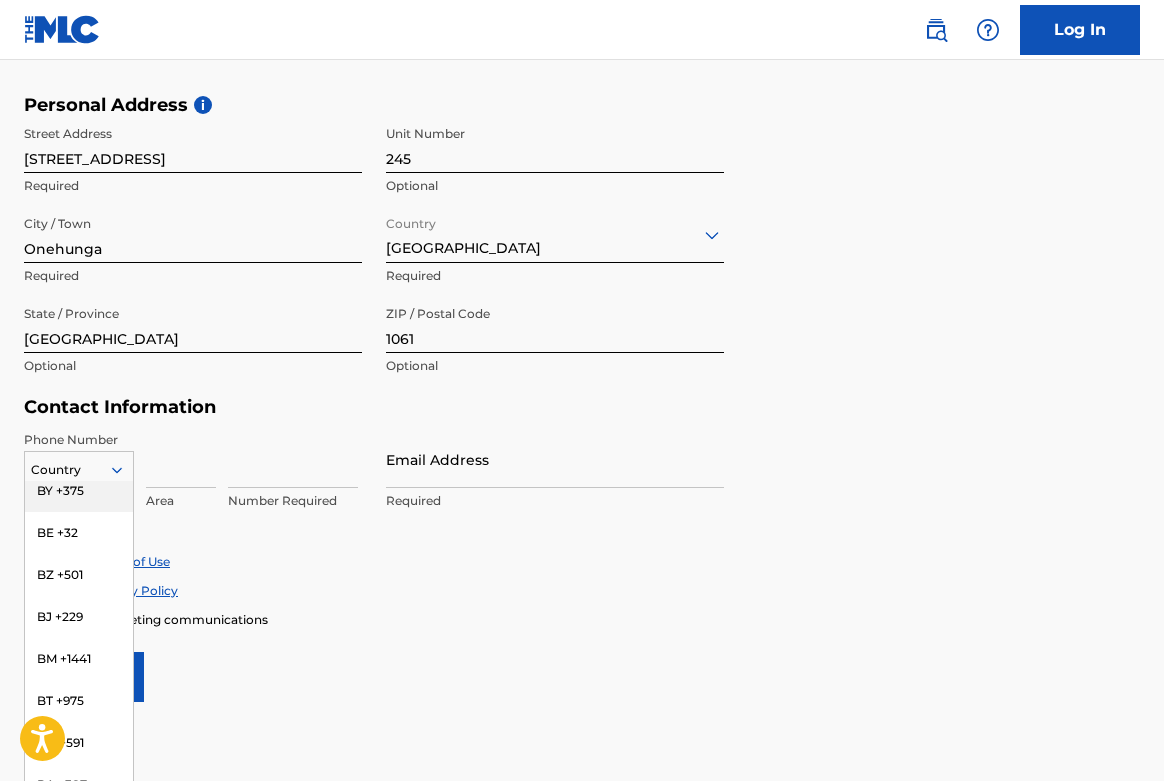 scroll, scrollTop: 816, scrollLeft: 0, axis: vertical 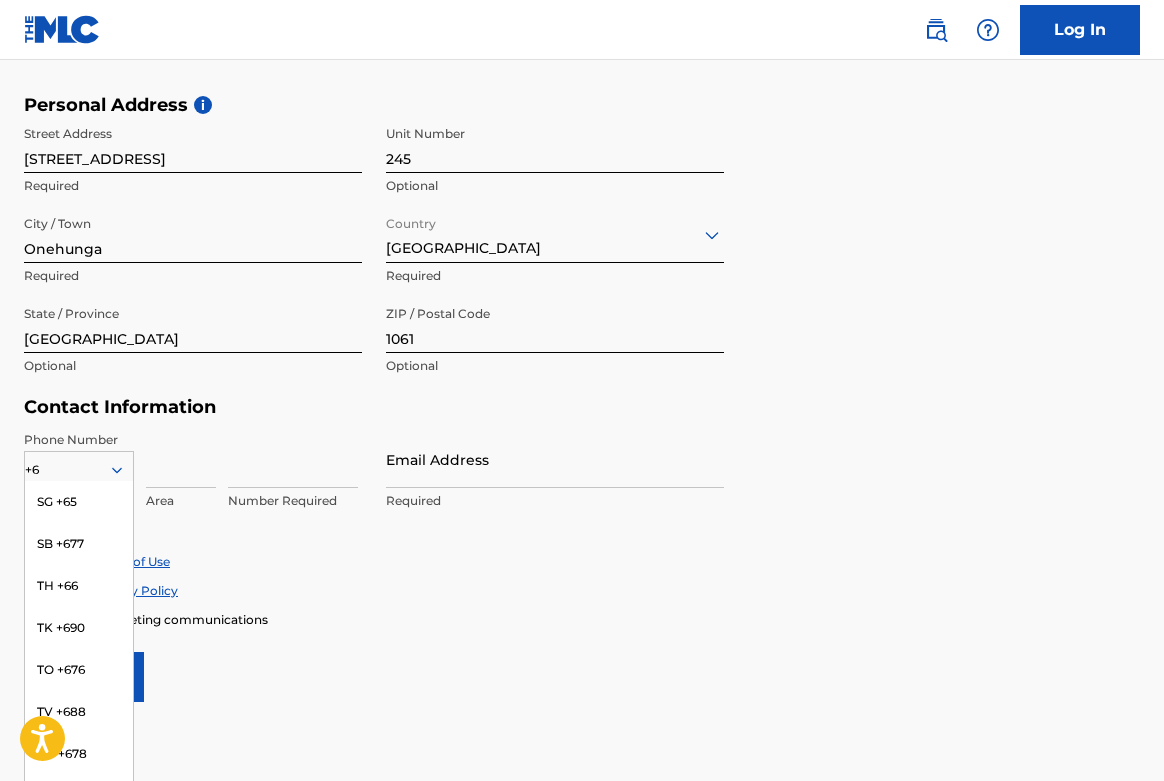type on "+64" 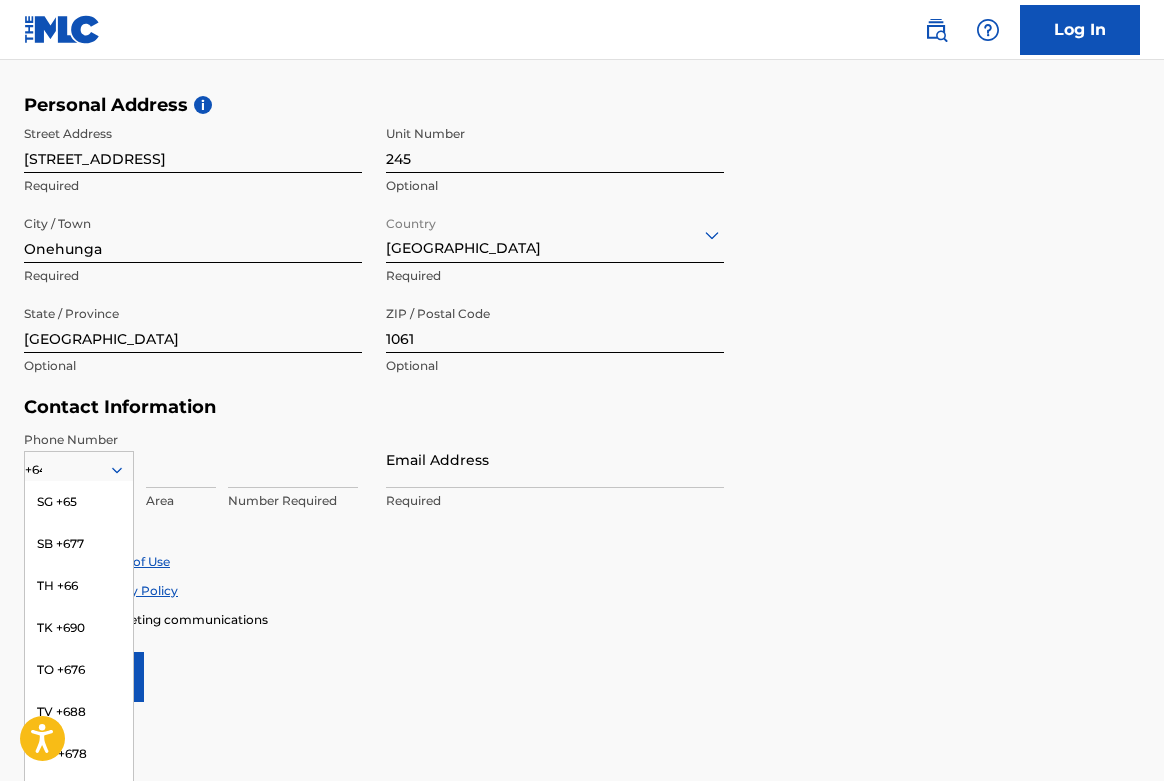 scroll, scrollTop: 0, scrollLeft: 0, axis: both 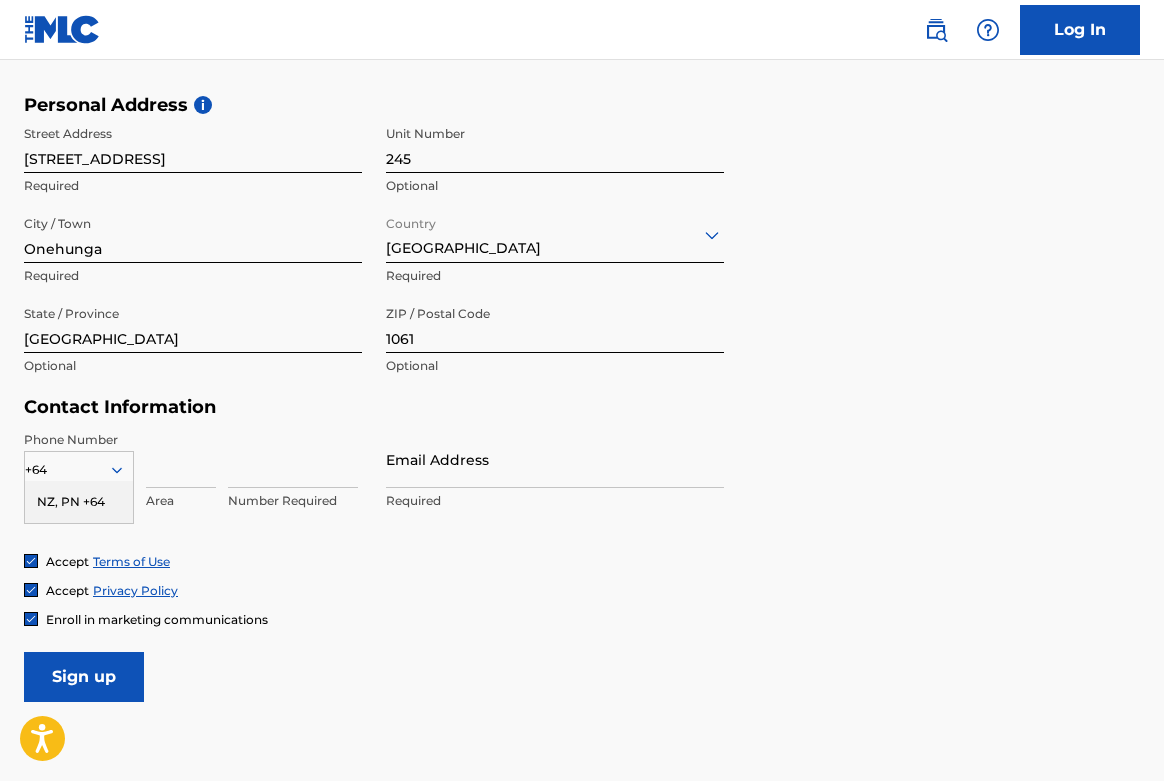 click on "NZ, PN +64" at bounding box center (79, 502) 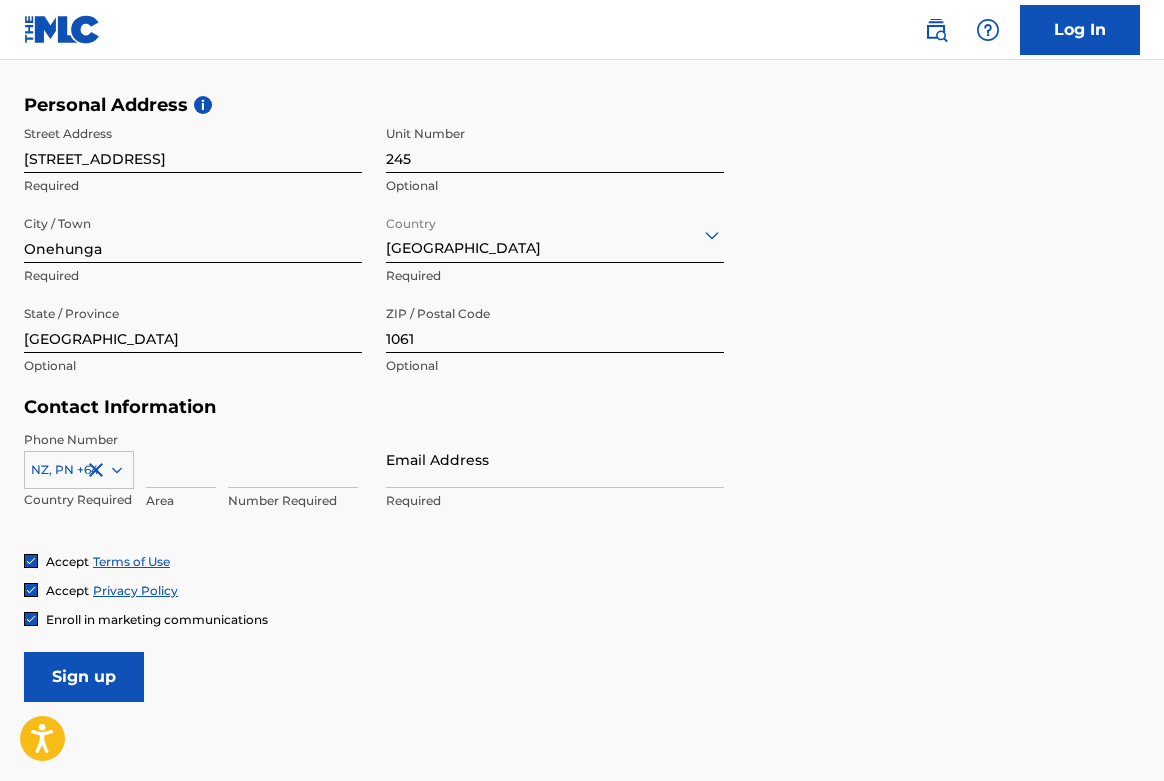 click at bounding box center [181, 459] 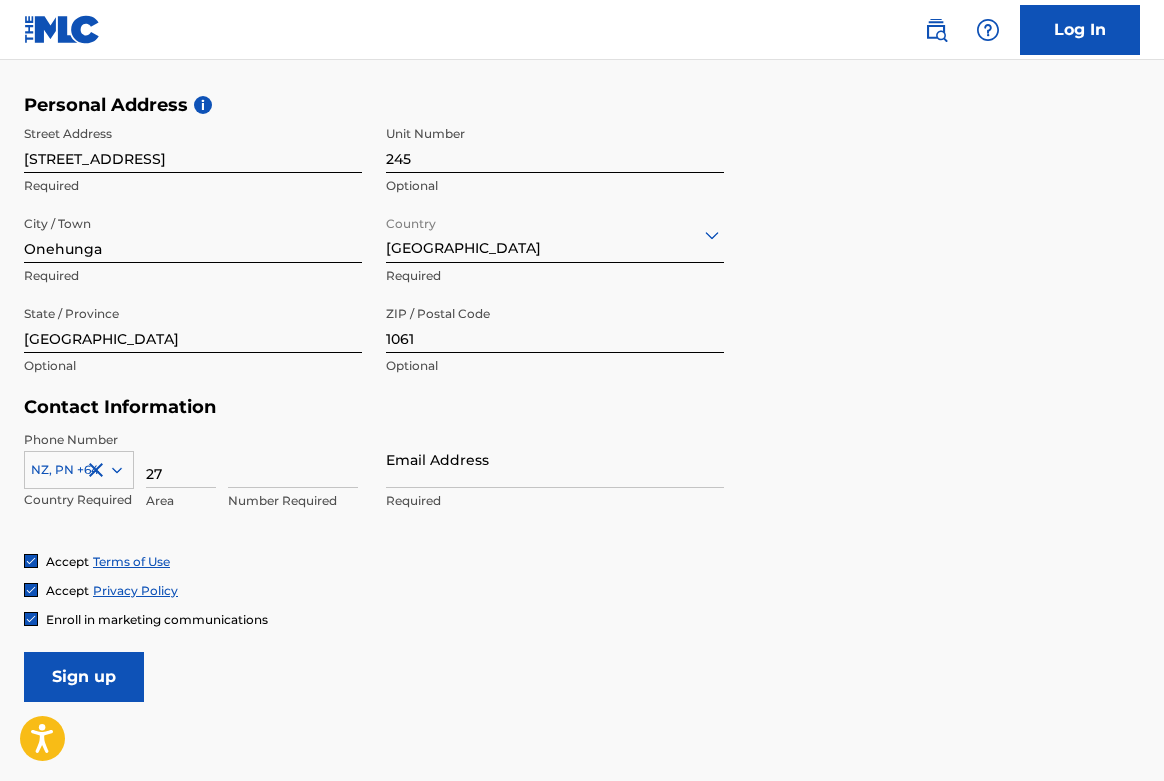type on "27" 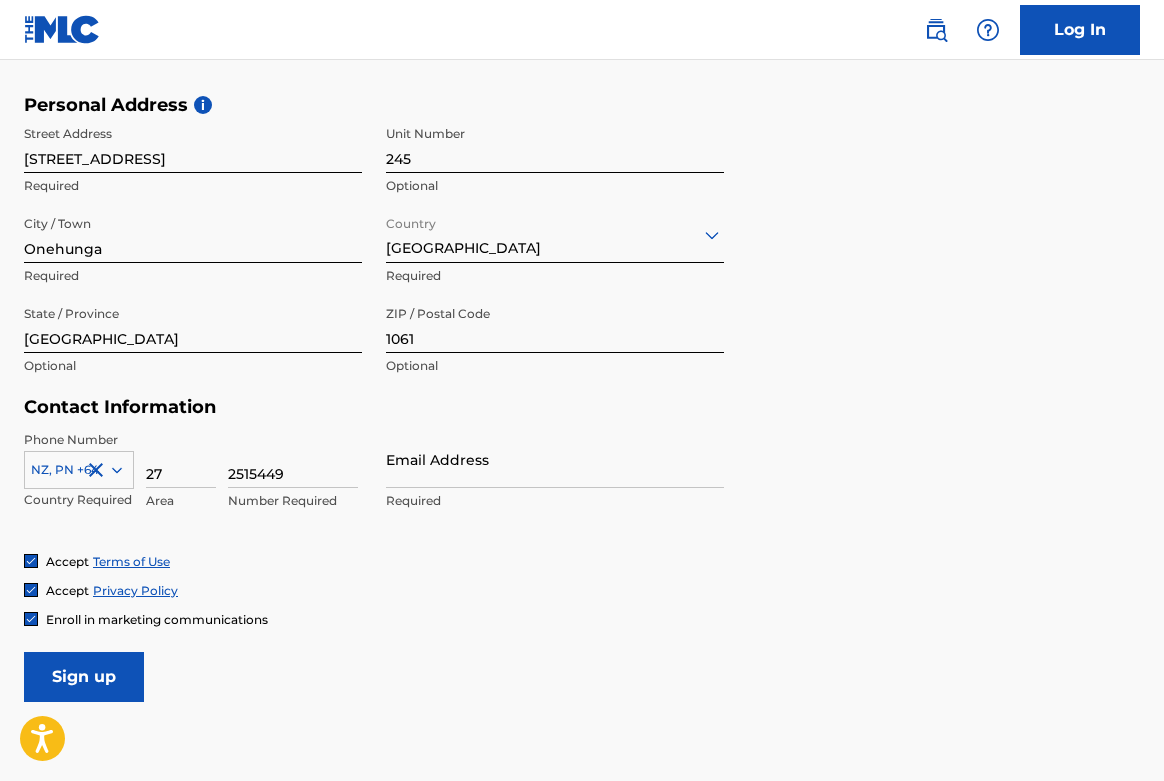 type on "2515449" 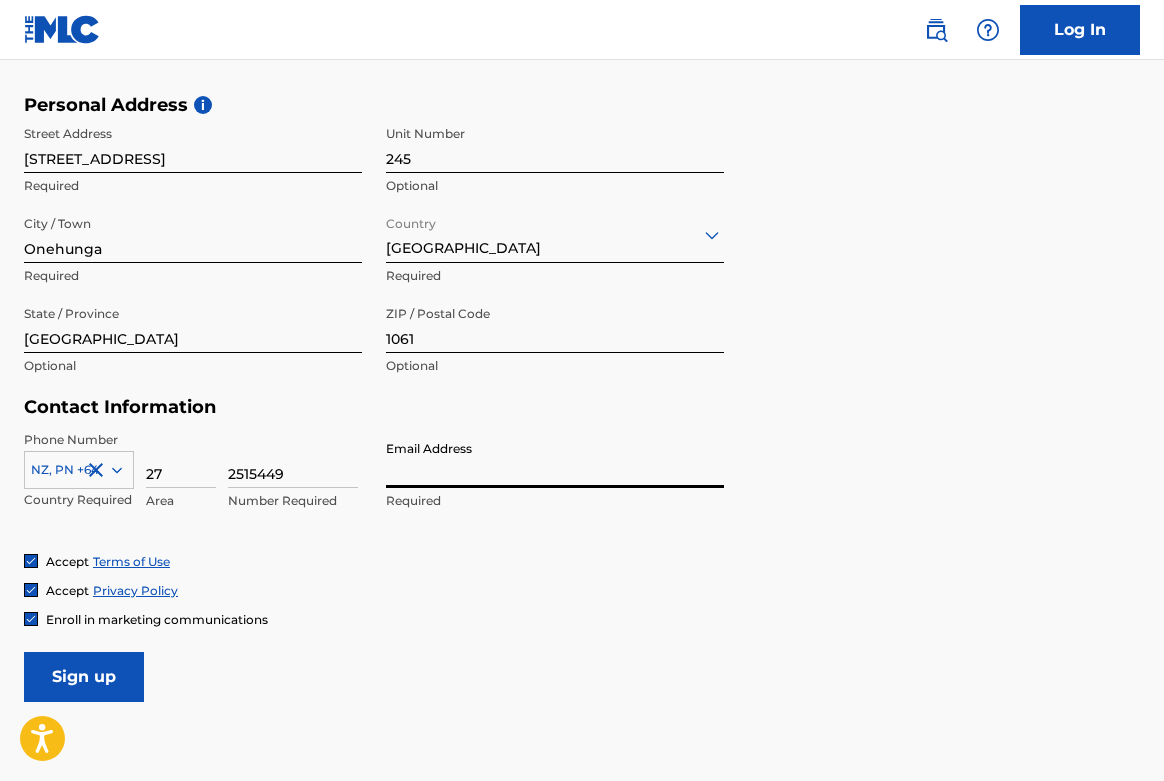 click on "Email Address" at bounding box center [555, 459] 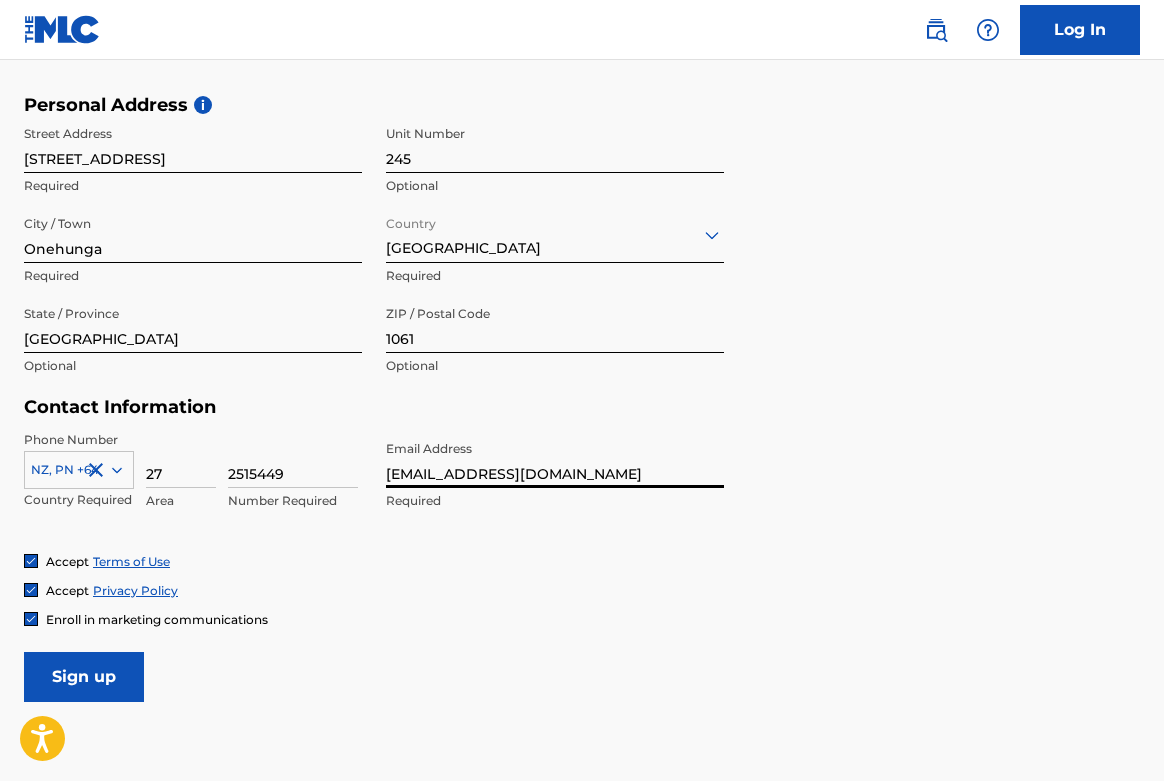 click on "Phone Number NZ, PN +64 Country Required 27 Area 2515449 Number Required Email Address letoanoise11@gmail.com Required" at bounding box center [374, 492] 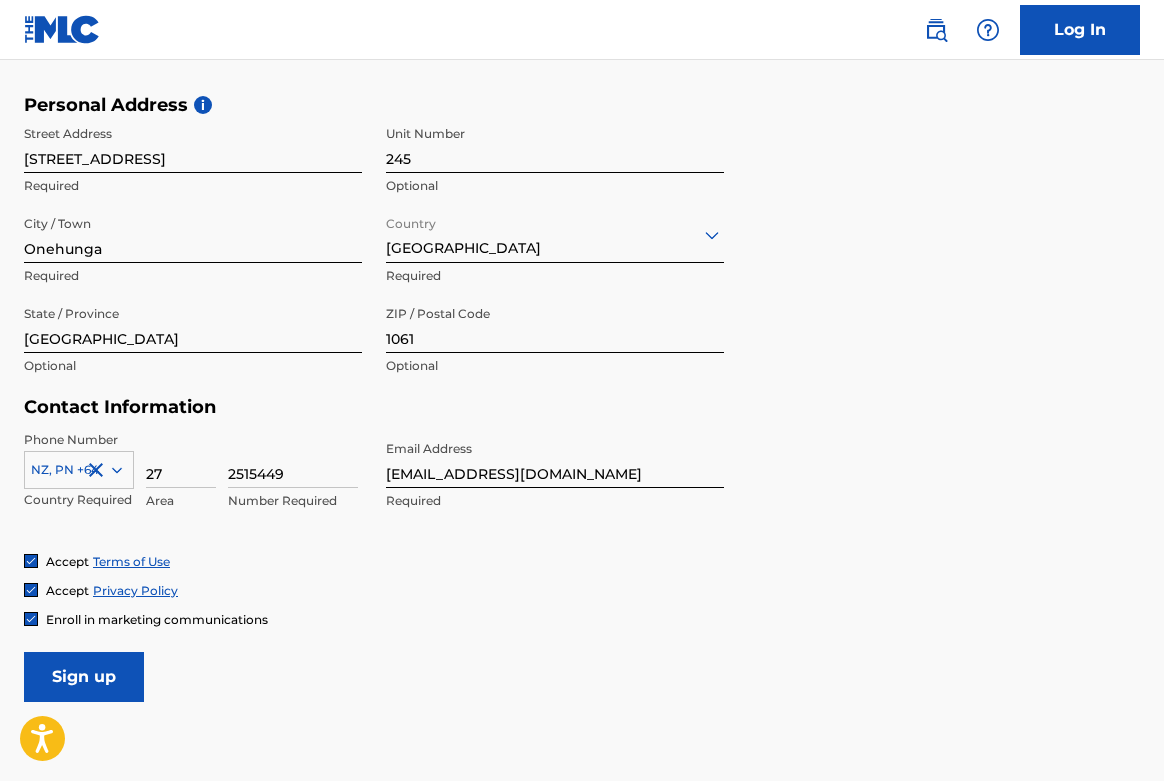 click on "Sign up" at bounding box center (84, 677) 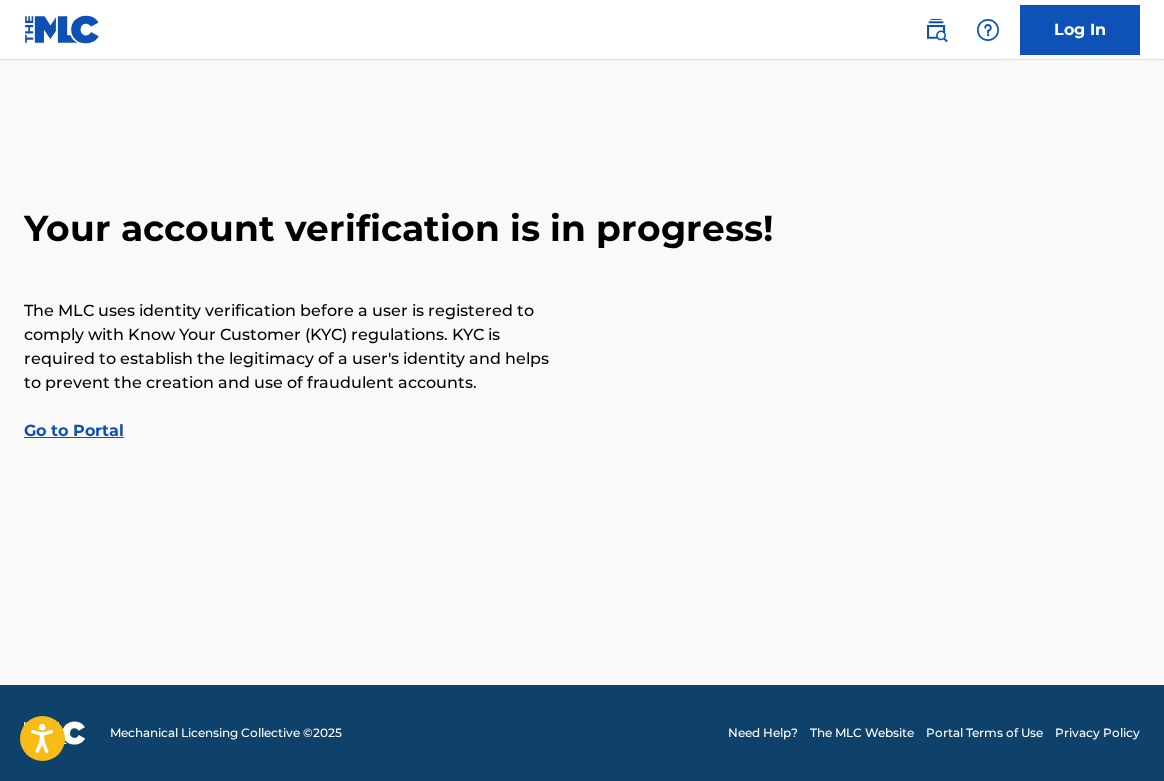 scroll, scrollTop: 0, scrollLeft: 0, axis: both 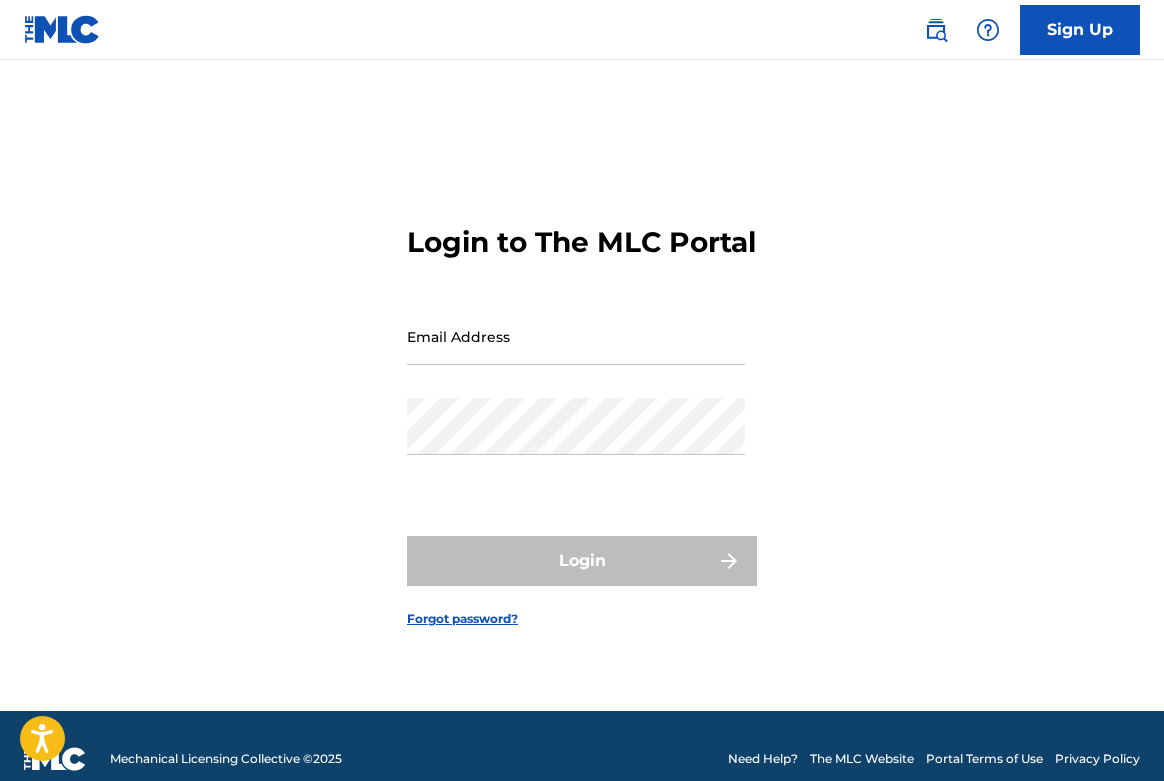 click on "Email Address" at bounding box center [576, 336] 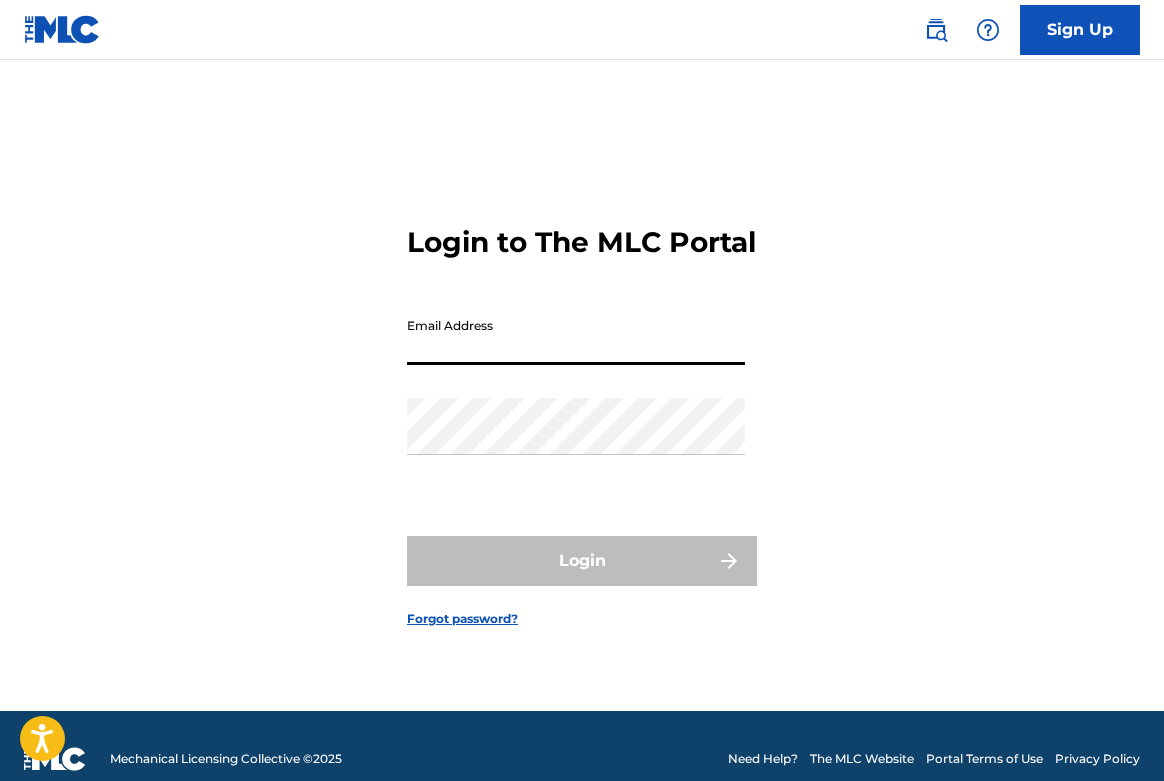 click on "Login to The MLC Portal Email Address Password Login Forgot password?" at bounding box center (582, 410) 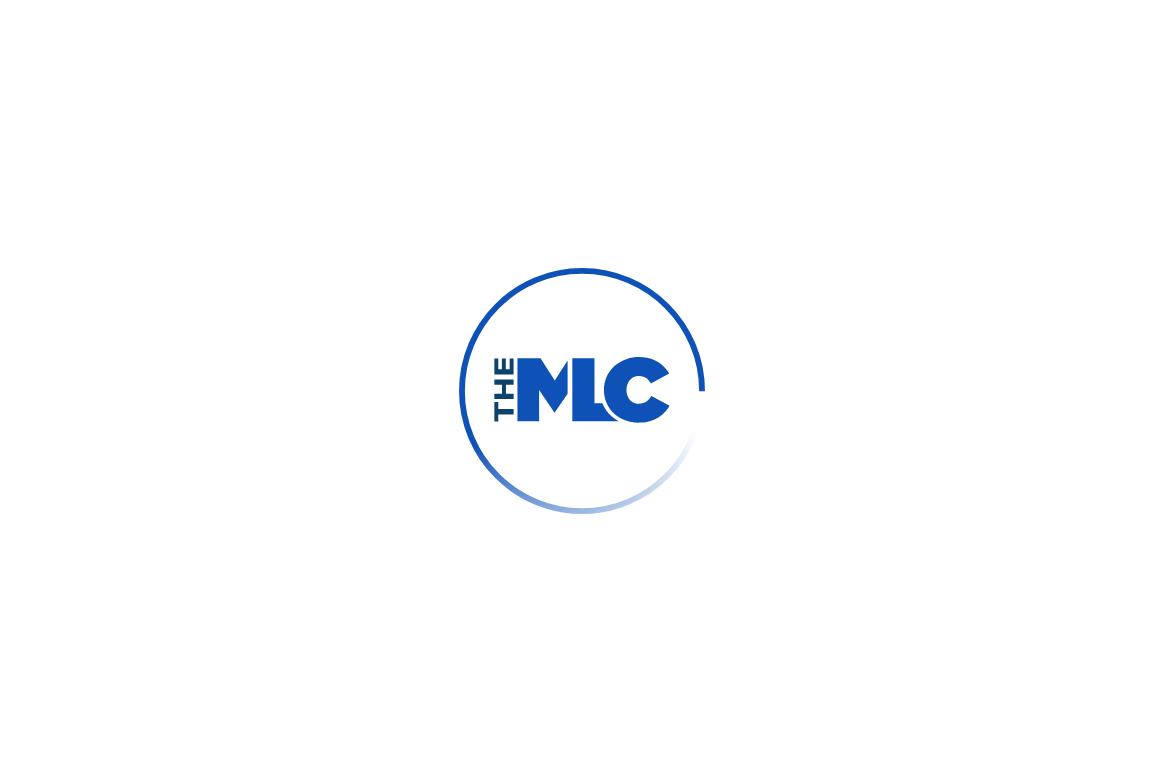 scroll, scrollTop: 0, scrollLeft: 0, axis: both 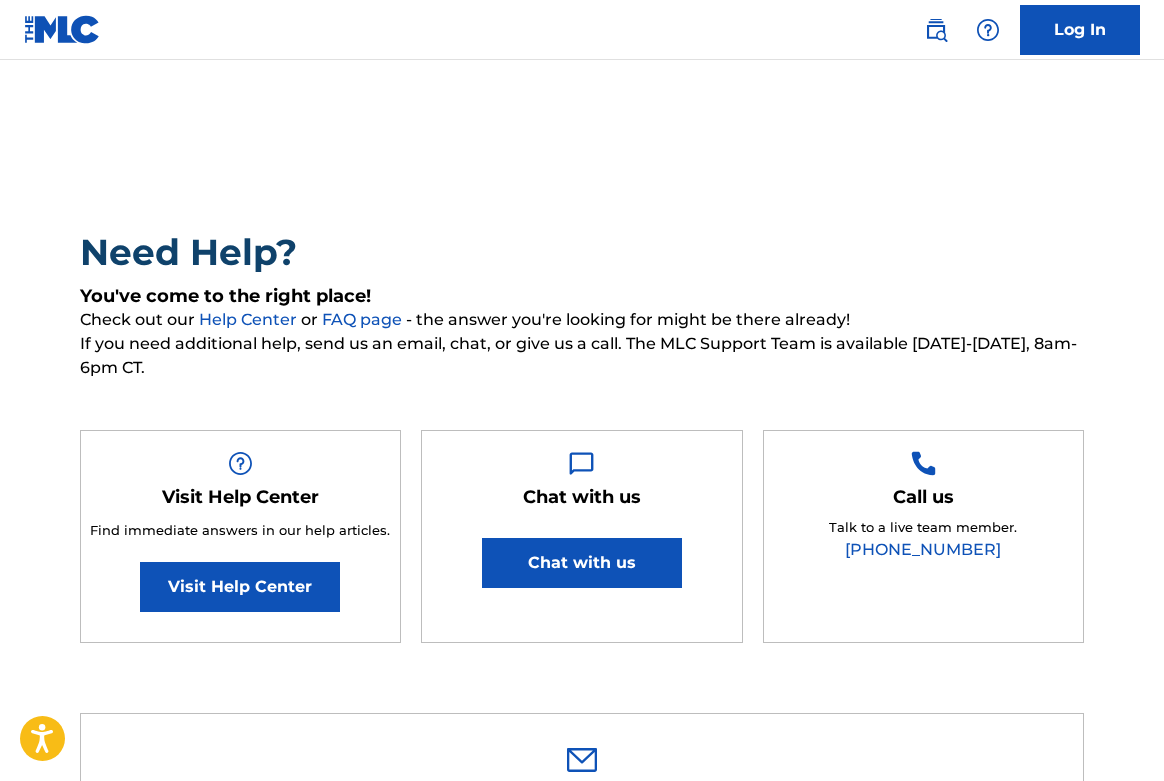 click on "Chat with us" at bounding box center (582, 563) 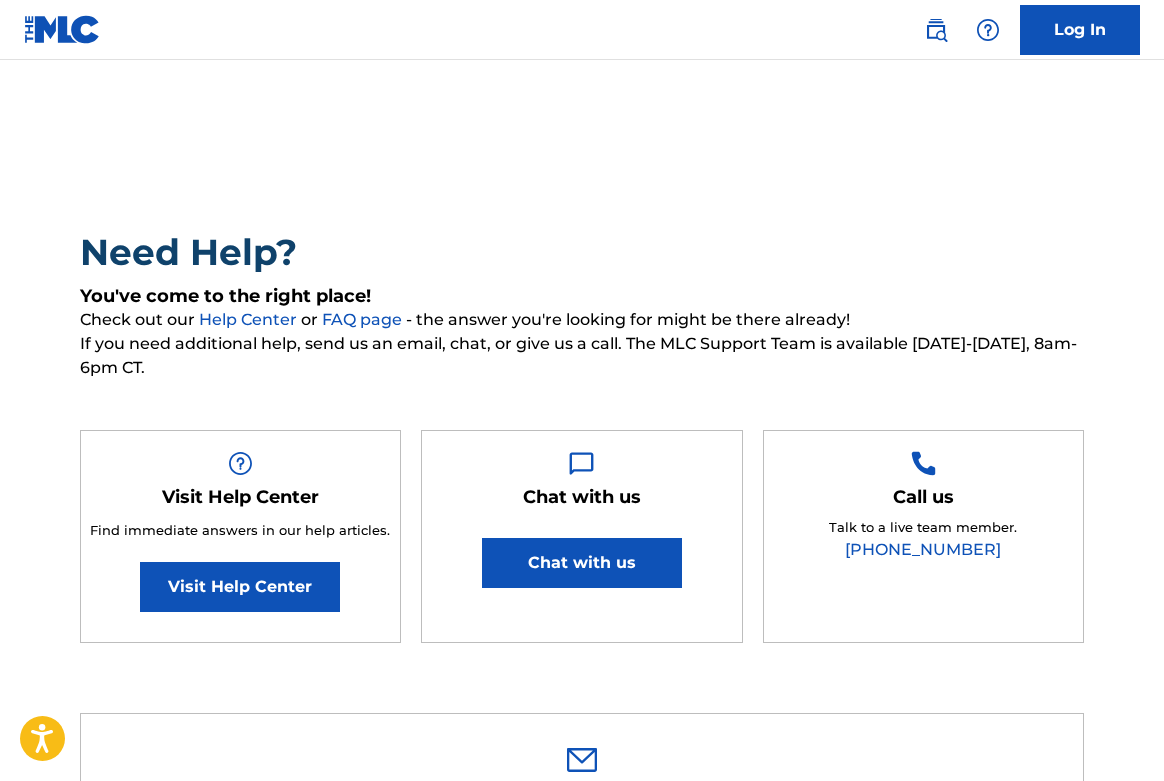 click on "Chat with us" at bounding box center [582, 563] 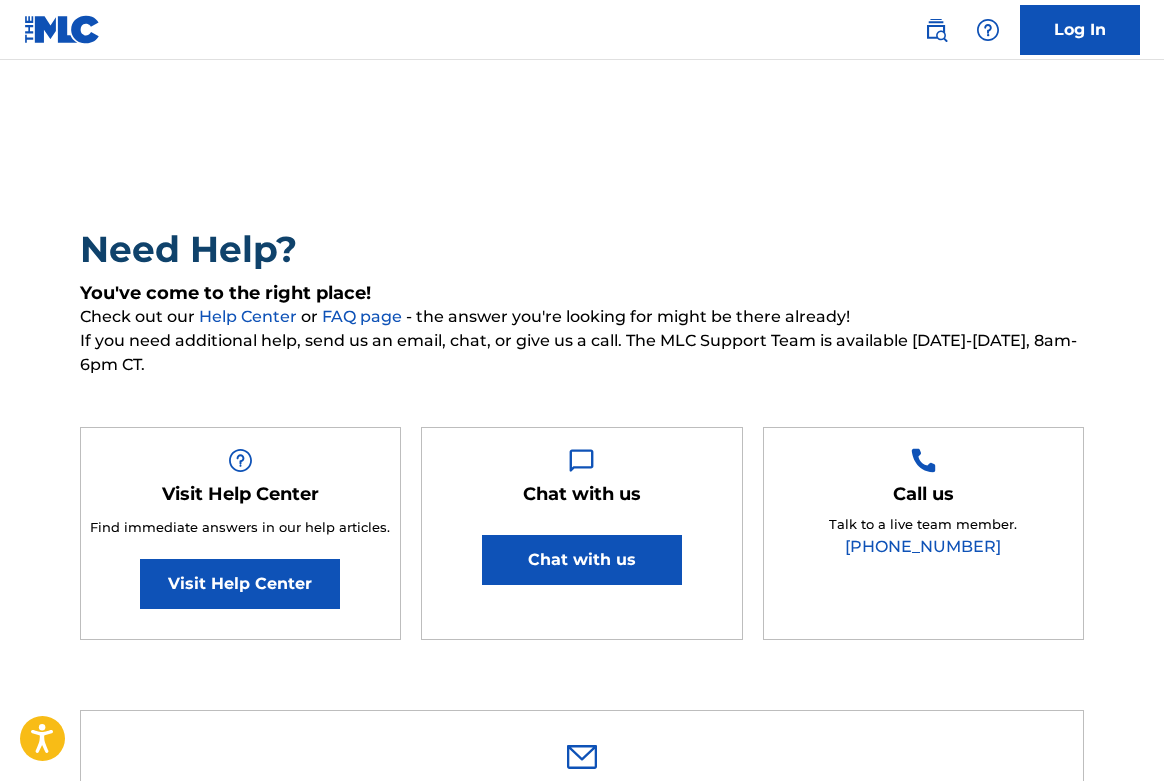 scroll, scrollTop: 0, scrollLeft: 0, axis: both 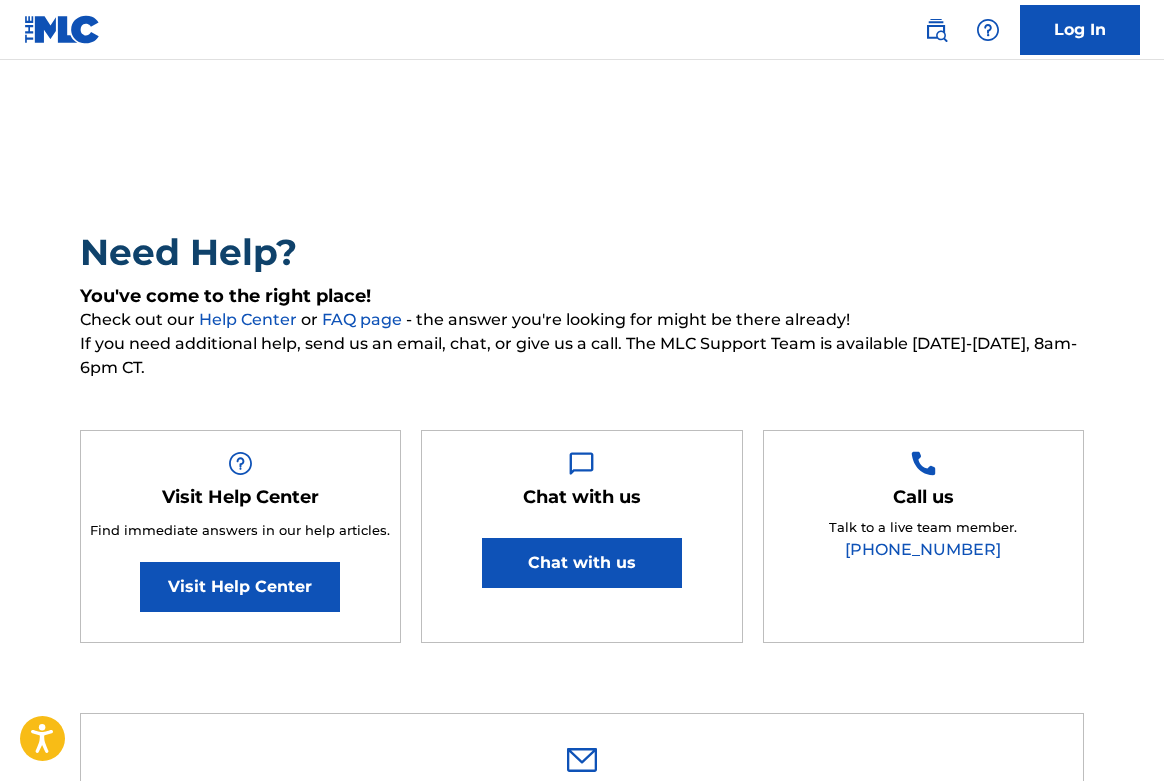 click on "Need Help? You've come to the right place! Check out our   Help Center   or   FAQ page   - the answer you're looking for might be there already! If you need additional help, send us an email, chat, or give us a call. The MLC Support Team is available [DATE]-[DATE], 8am-6pm CT. Visit Help Center Find immediate answers in our help articles. Visit Help Center Chat with us Chat with us Call us Talk to a live team member. [PHONE_NUMBER]" at bounding box center [582, 446] 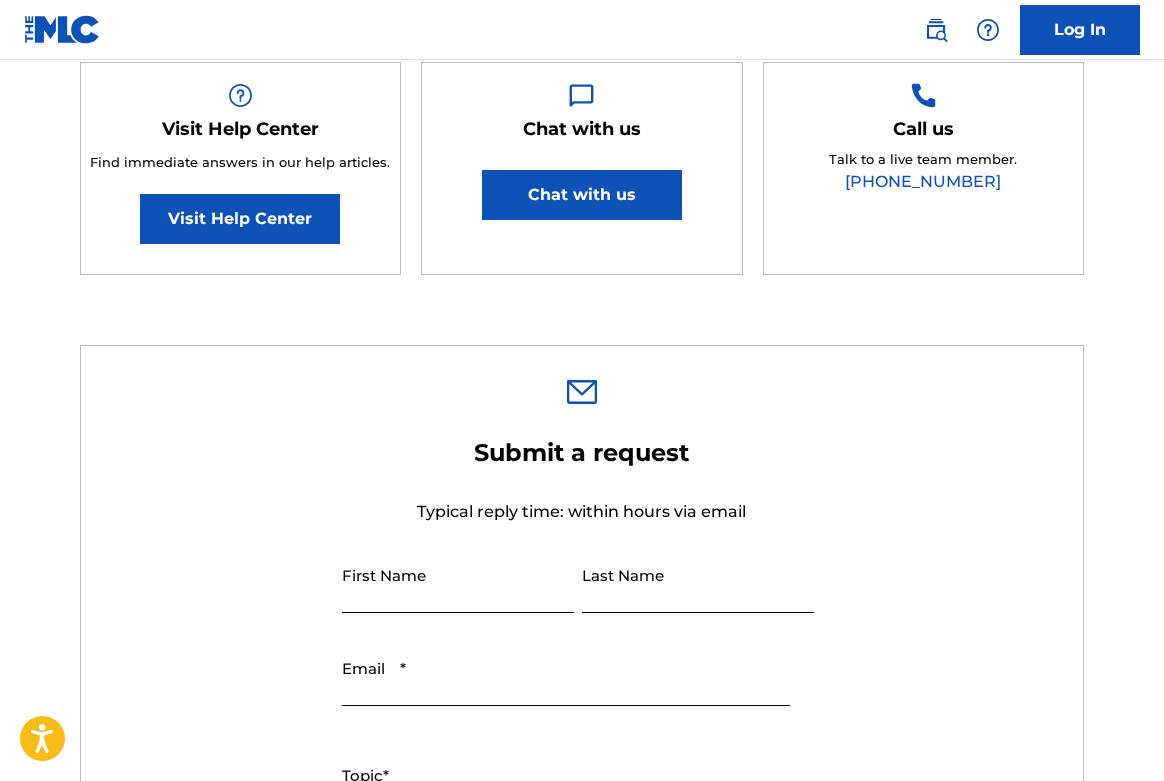 scroll, scrollTop: 739, scrollLeft: 0, axis: vertical 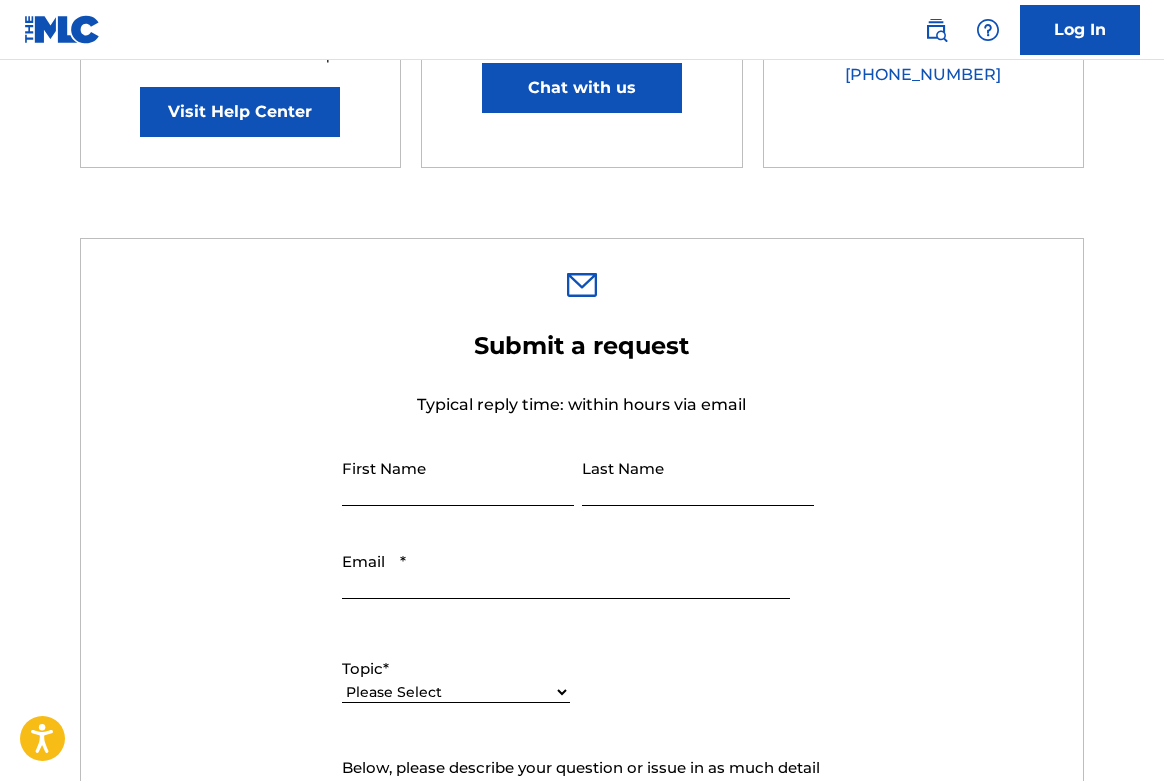 click on "First Name" at bounding box center [458, 477] 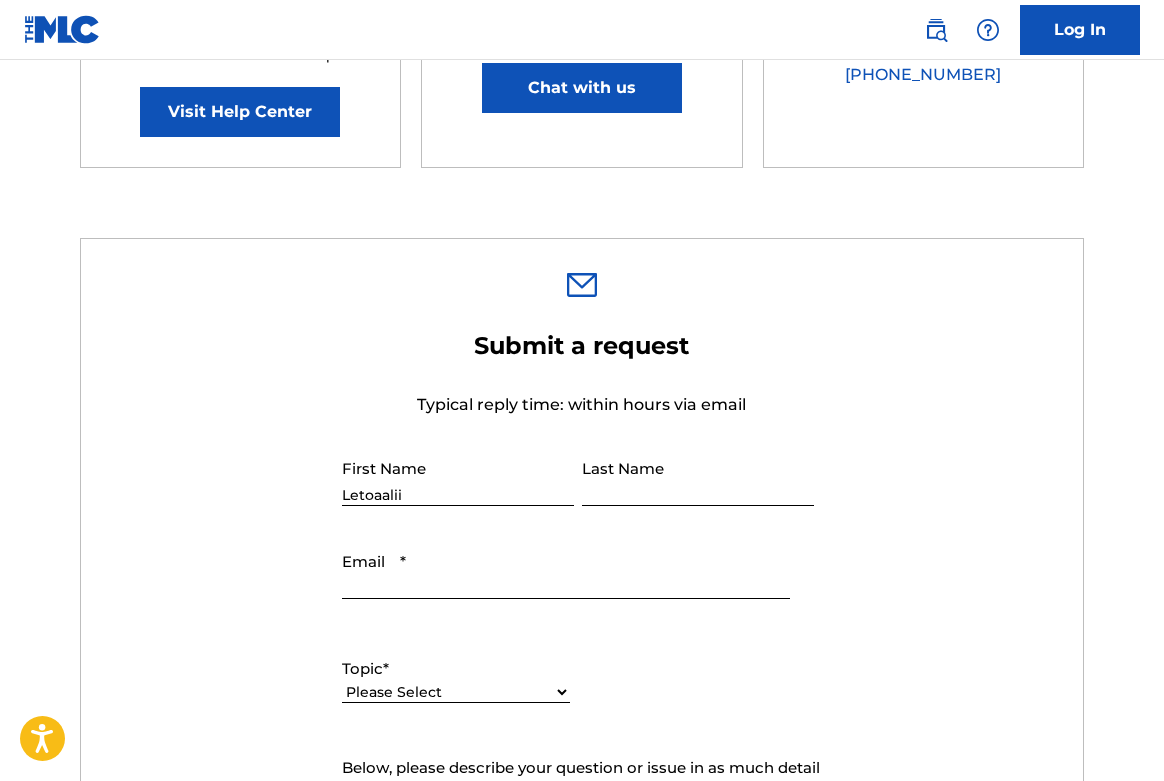 type on "[PERSON_NAME]" 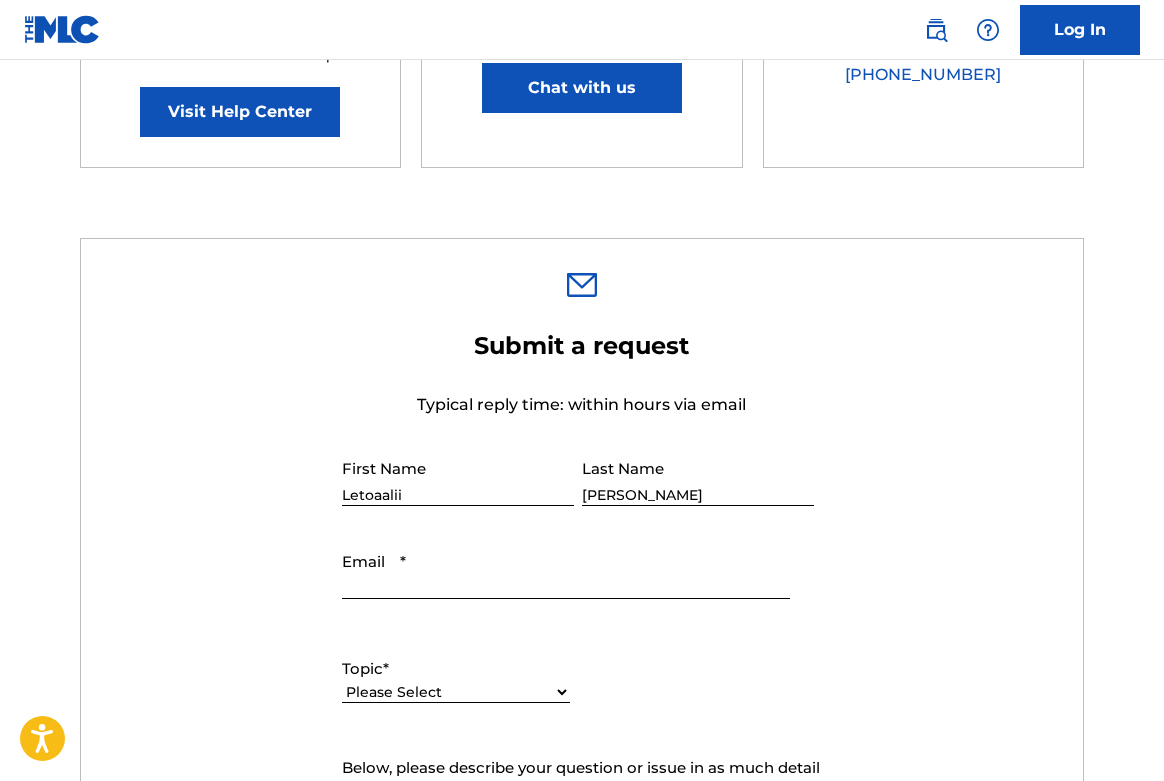 click on "Email *" at bounding box center (566, 570) 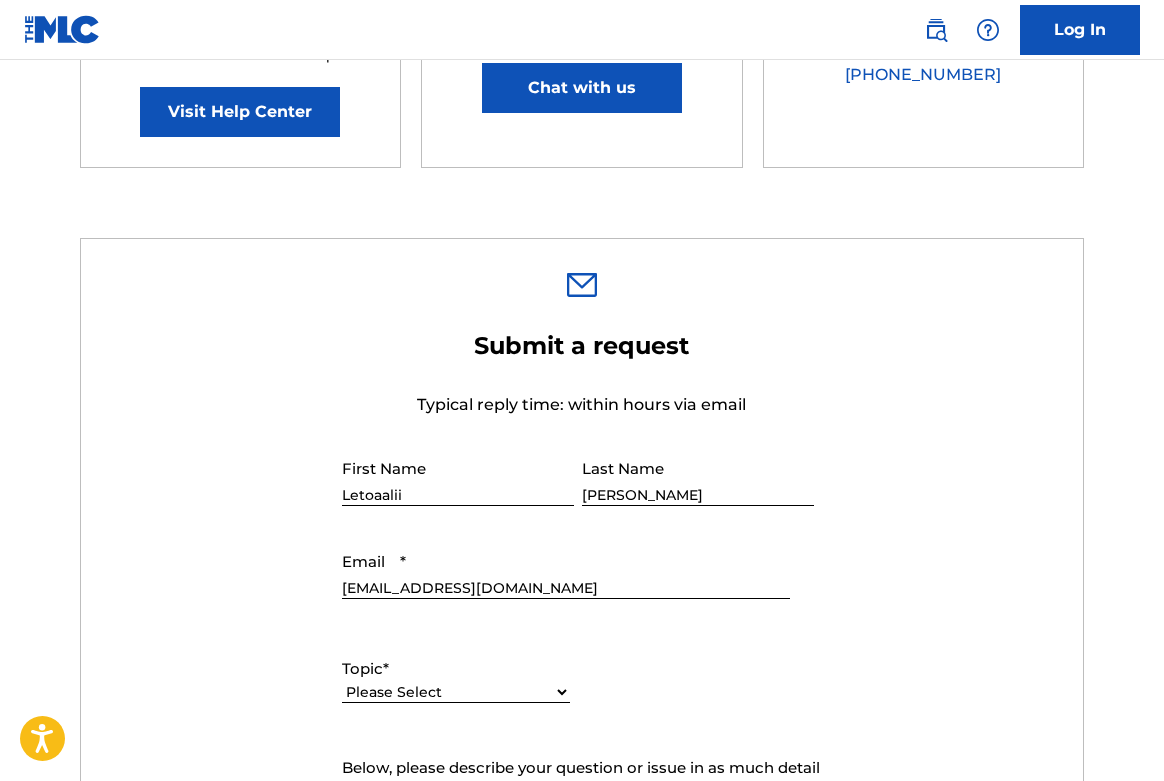 click on "Please Select I need help with my account I need help with managing my catalog I need help with the Public Search I need help with information about The MLC I need help with payment I need help with DQI" at bounding box center [456, 692] 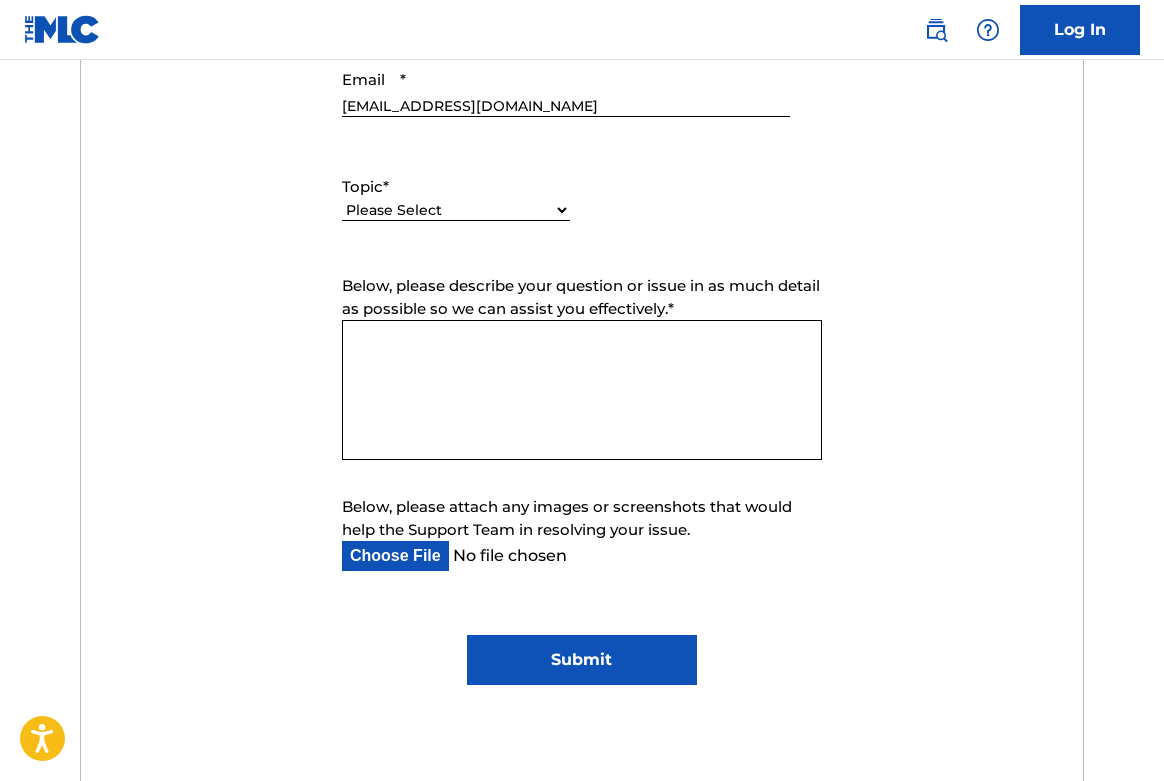scroll, scrollTop: 952, scrollLeft: 0, axis: vertical 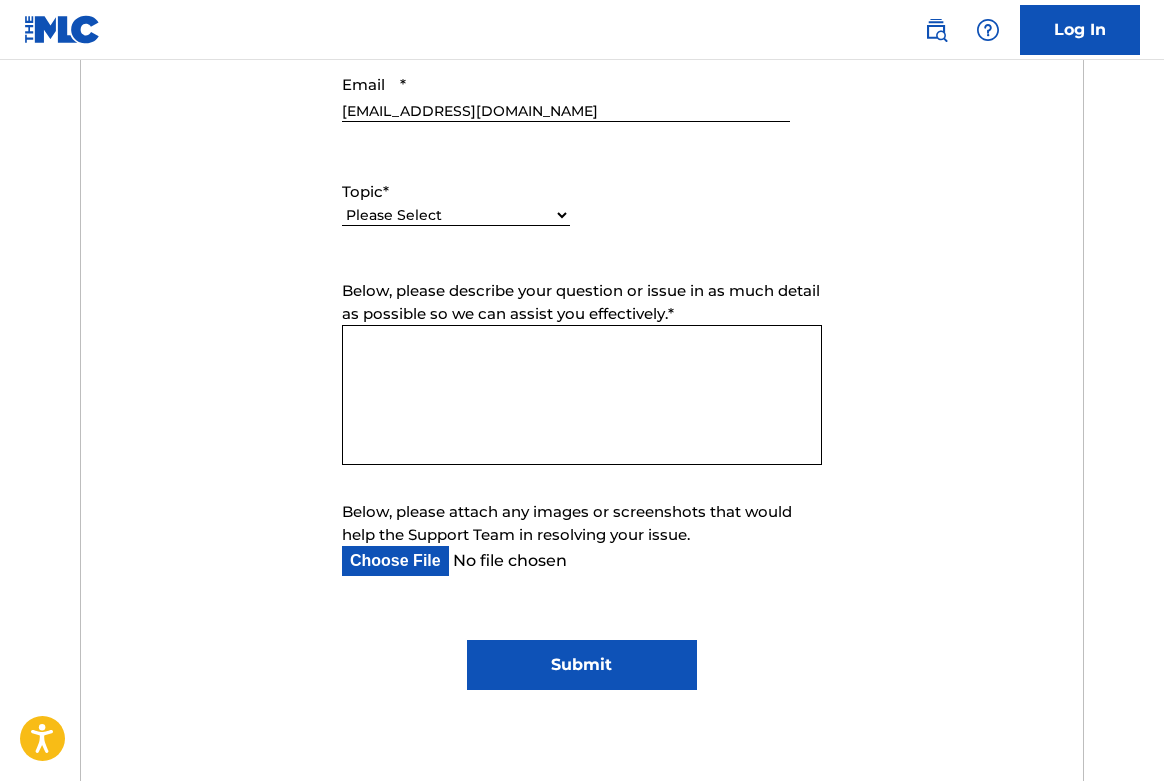 click on "Please Select I need help with my account I need help with managing my catalog I need help with the Public Search I need help with information about The MLC I need help with payment I need help with DQI" at bounding box center [456, 215] 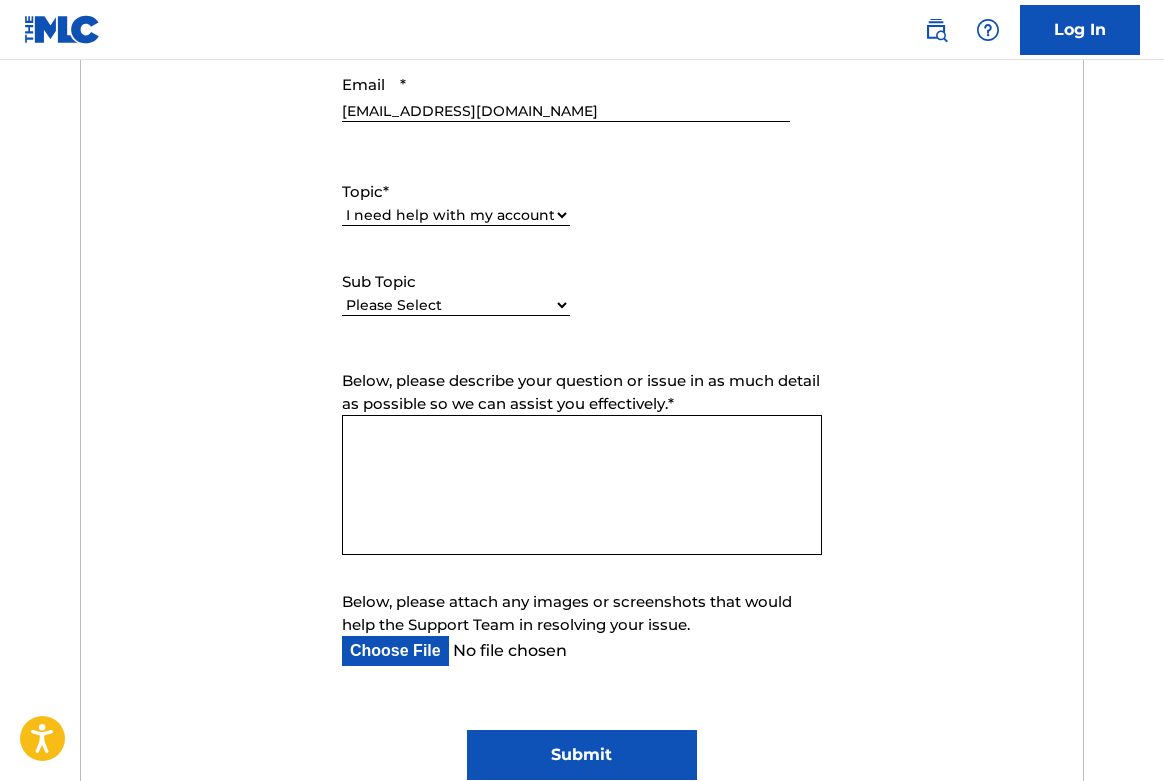 click on "Below, please describe your question or issue in as much detail as possible so we can assist you effectively. *" at bounding box center (582, 485) 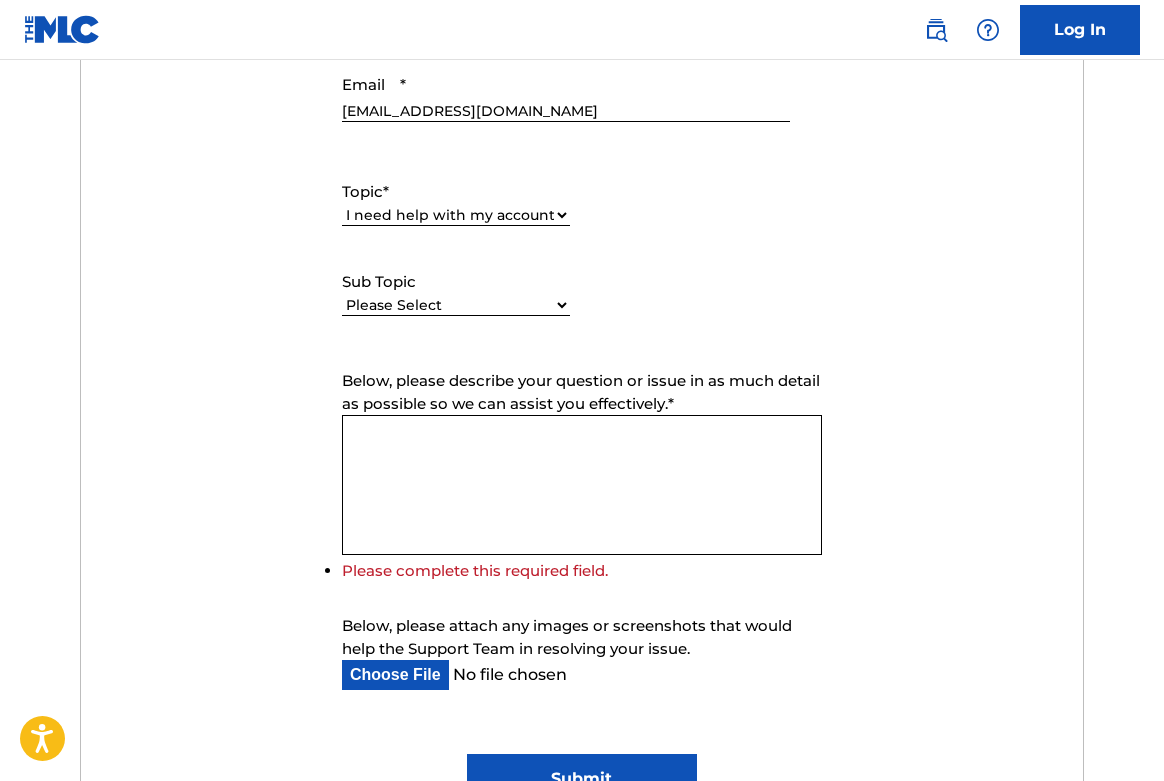 select on "I was not verified as a user" 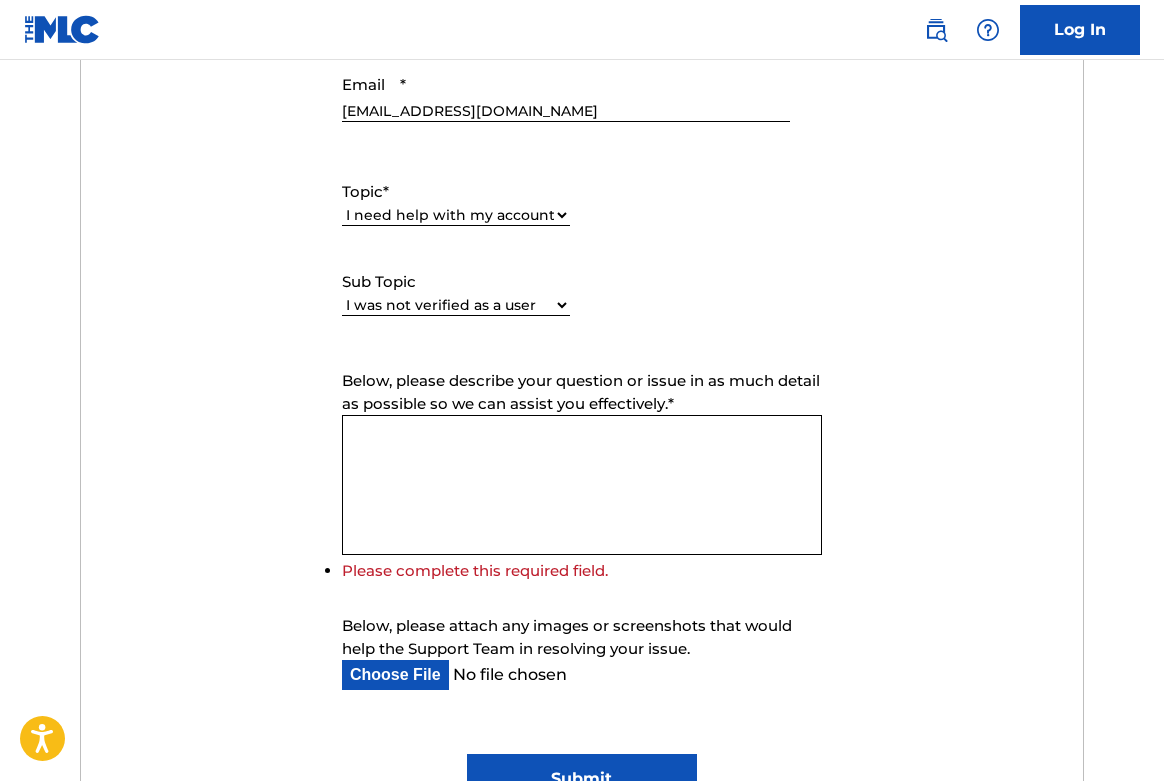 click on "Please Select I need help with my user account I can't log in to my user account I was not verified as a user I need help with my Member account" at bounding box center [456, 305] 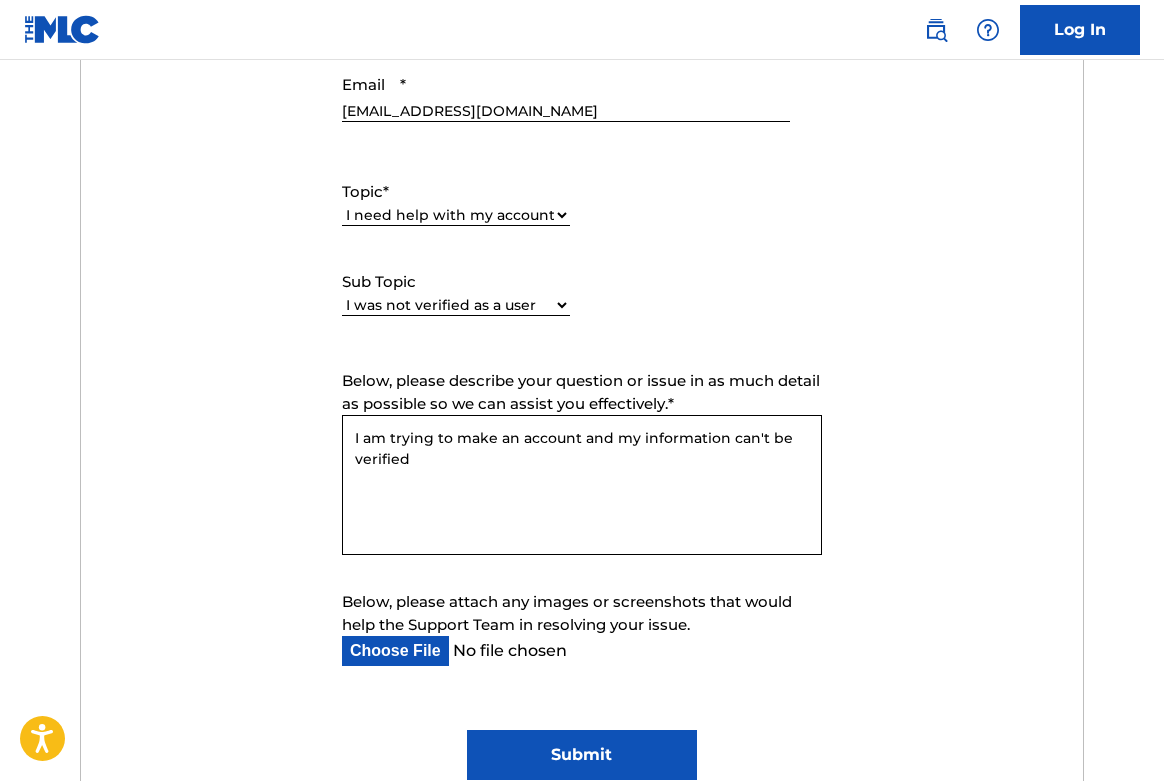 paste on "Your identity verification could not be completed either because the documentation you submitted could not be verified or our KYC check is not currently supported for your region." 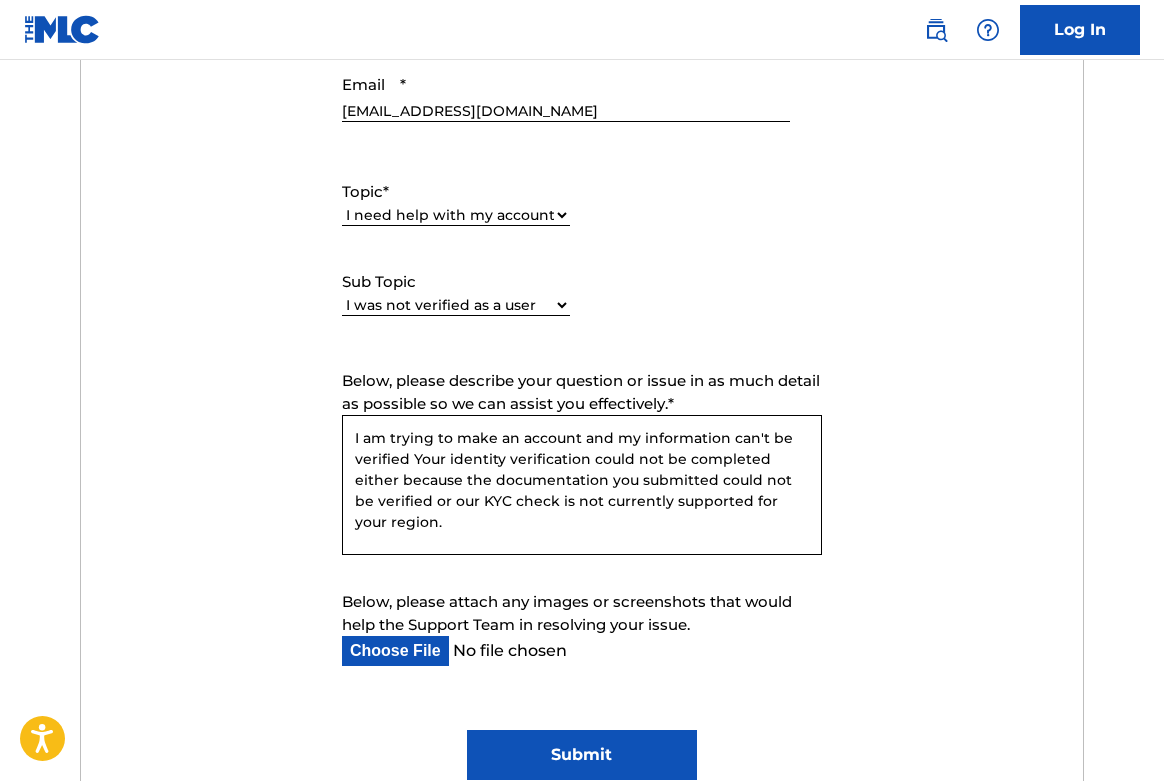 drag, startPoint x: 412, startPoint y: 460, endPoint x: 354, endPoint y: 484, distance: 62.76942 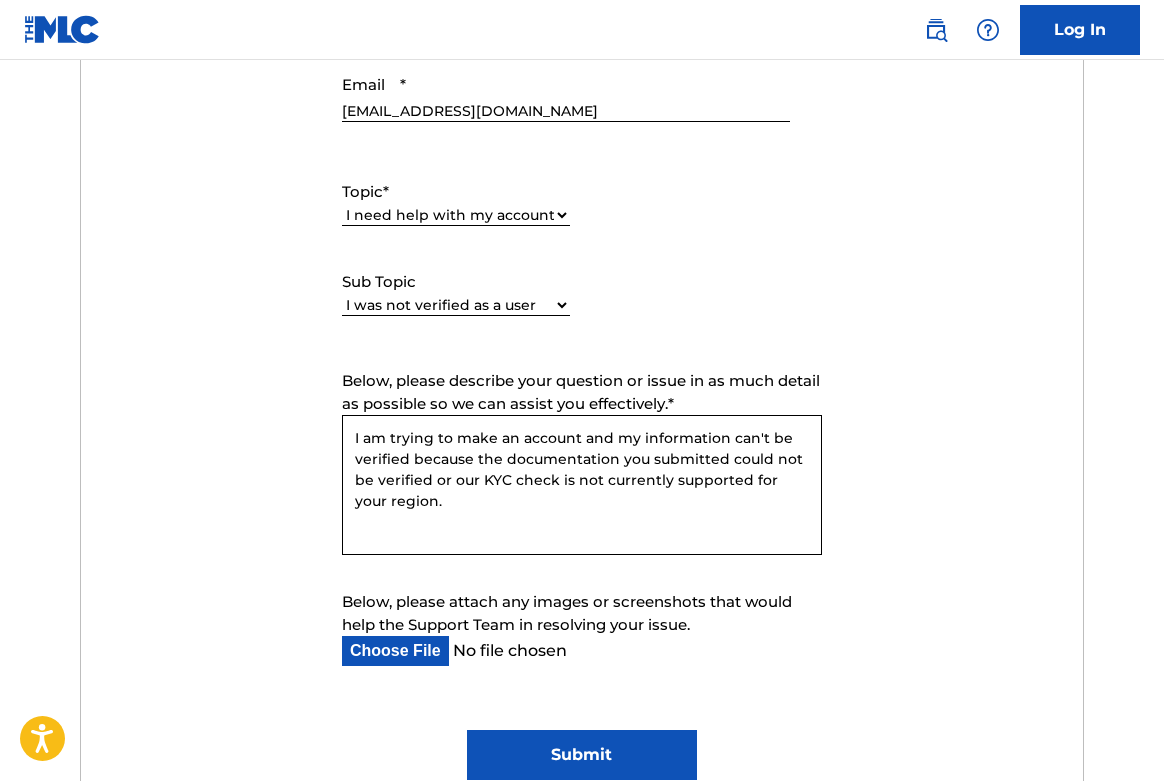 click on "I am trying to make an account and my information can't be verified because the documentation you submitted could not be verified or our KYC check is not currently supported for your region." at bounding box center (582, 485) 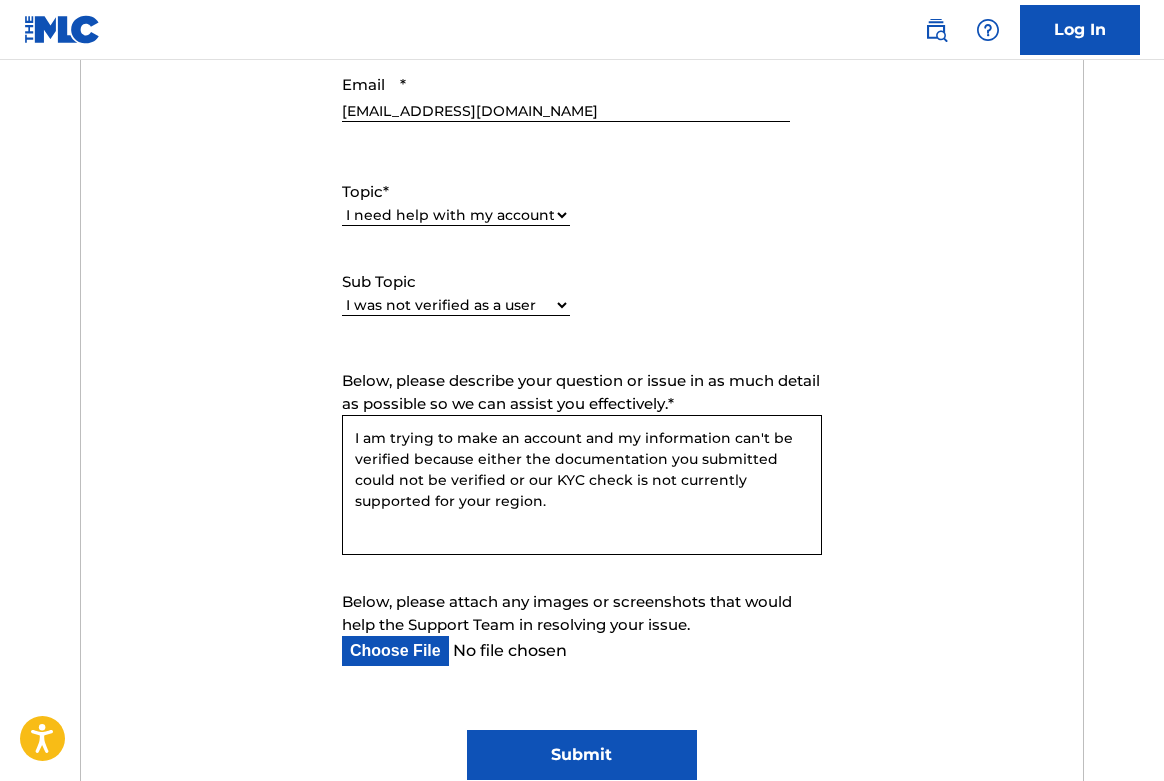 click on "I am trying to make an account and my information can't be verified because either the documentation you submitted could not be verified or our KYC check is not currently supported for your region." at bounding box center [582, 485] 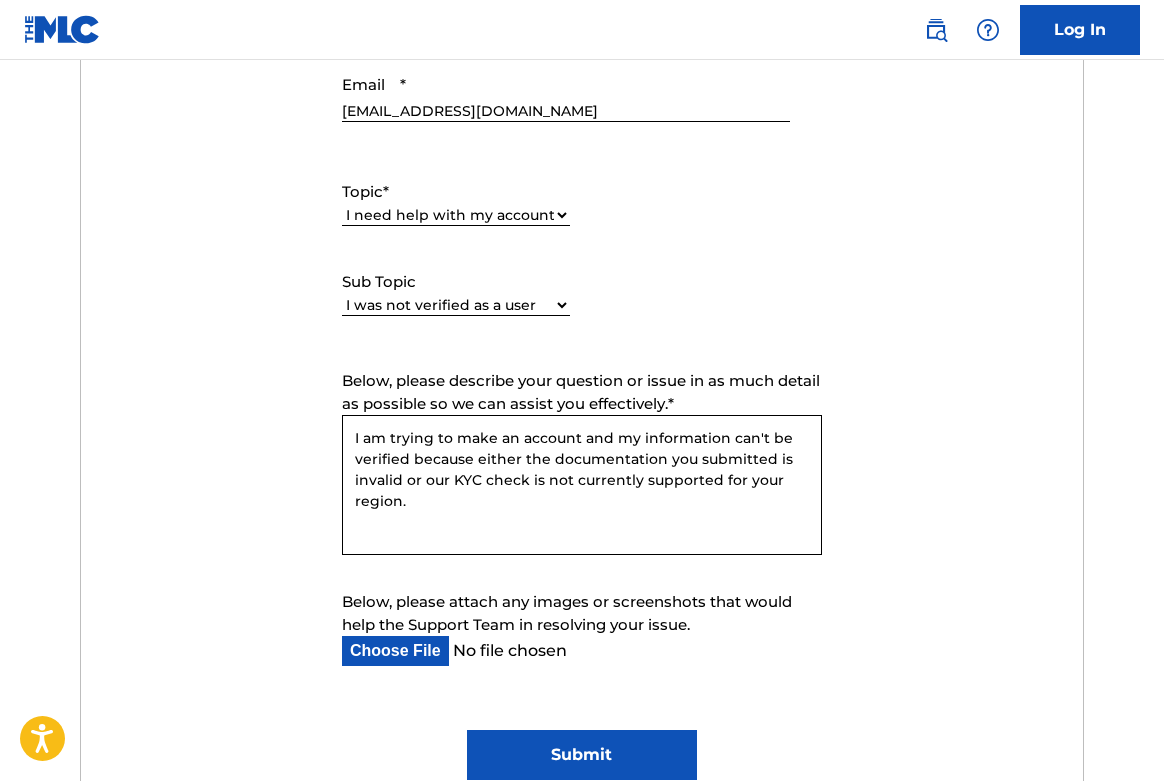 click on "I am trying to make an account and my information can't be verified because either the documentation you submitted is invalid or our KYC check is not currently supported for your region." at bounding box center (582, 485) 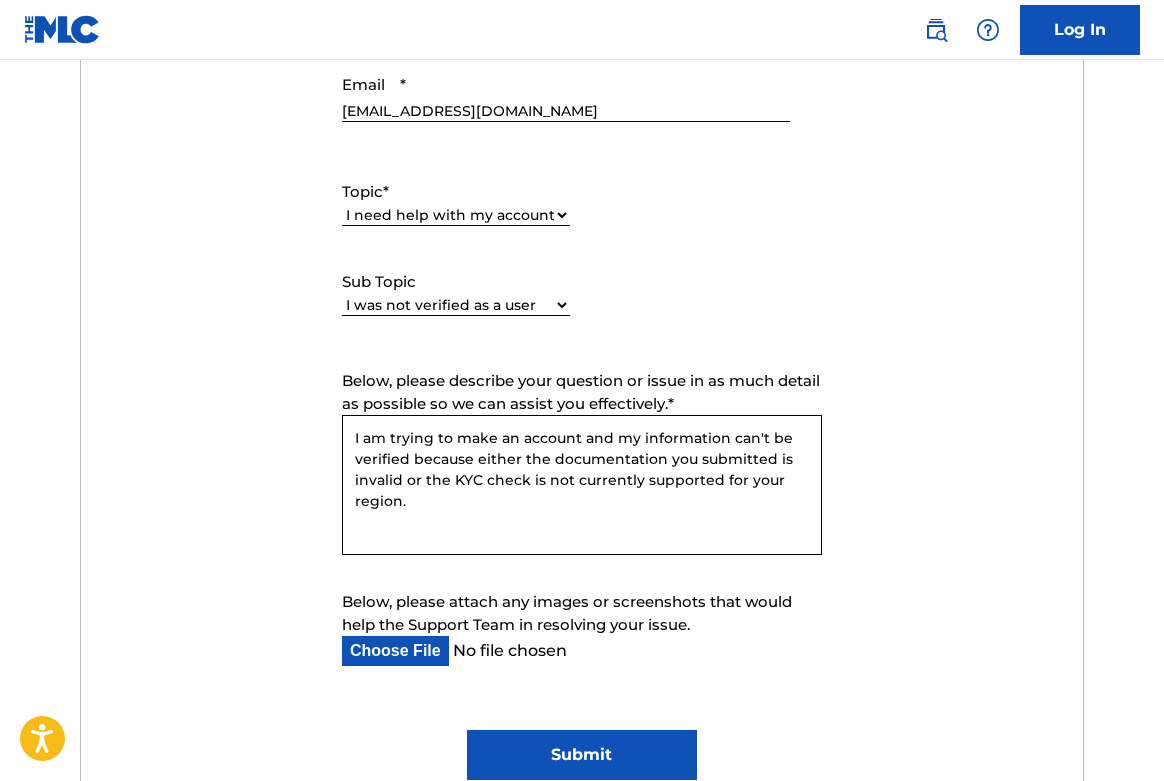 drag, startPoint x: 772, startPoint y: 481, endPoint x: 744, endPoint y: 480, distance: 28.01785 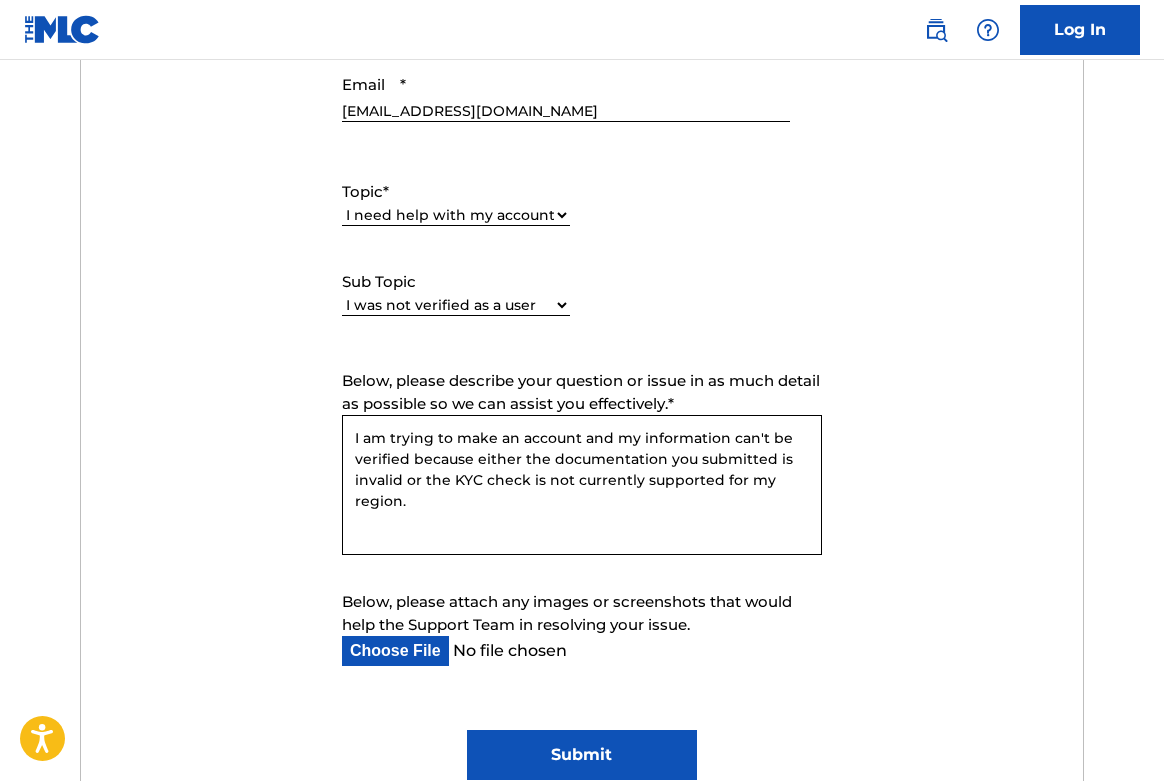 click on "I am trying to make an account and my information can't be verified because either the documentation you submitted is invalid or the KYC check is not currently supported for my region." at bounding box center [582, 485] 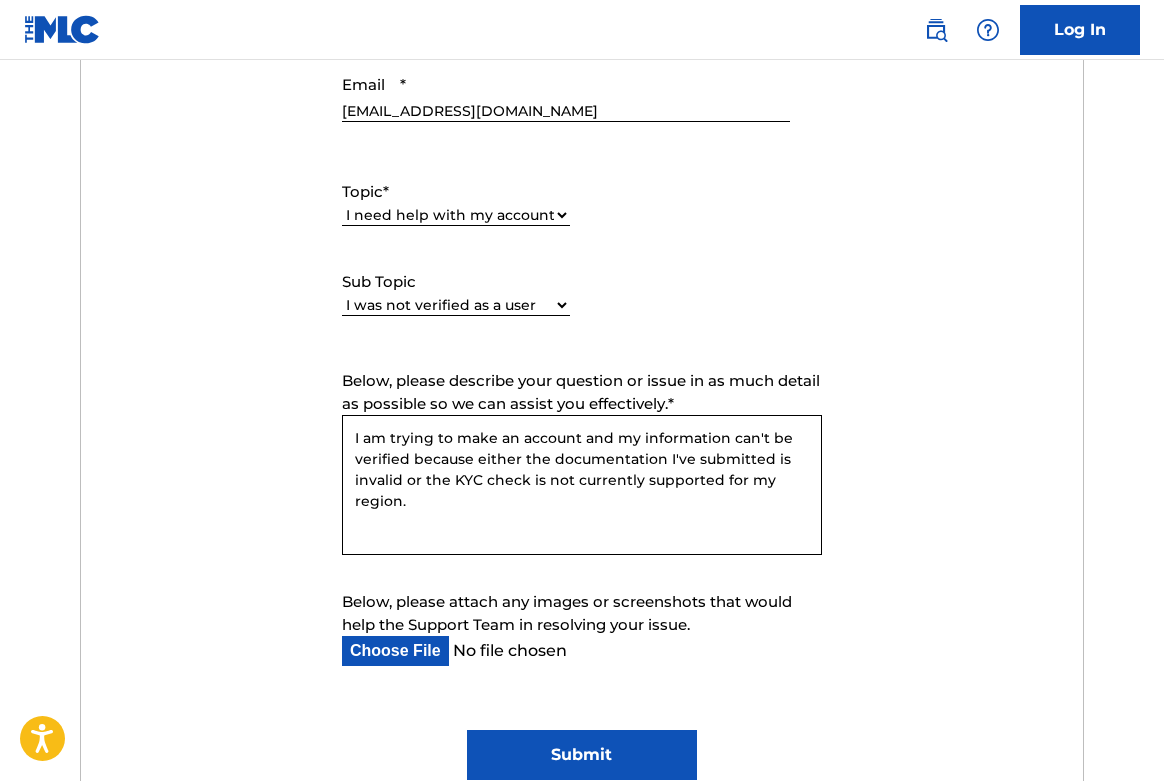 click on "I am trying to make an account and my information can't be verified because either the documentation I've submitted is invalid or the KYC check is not currently supported for my region." at bounding box center [582, 485] 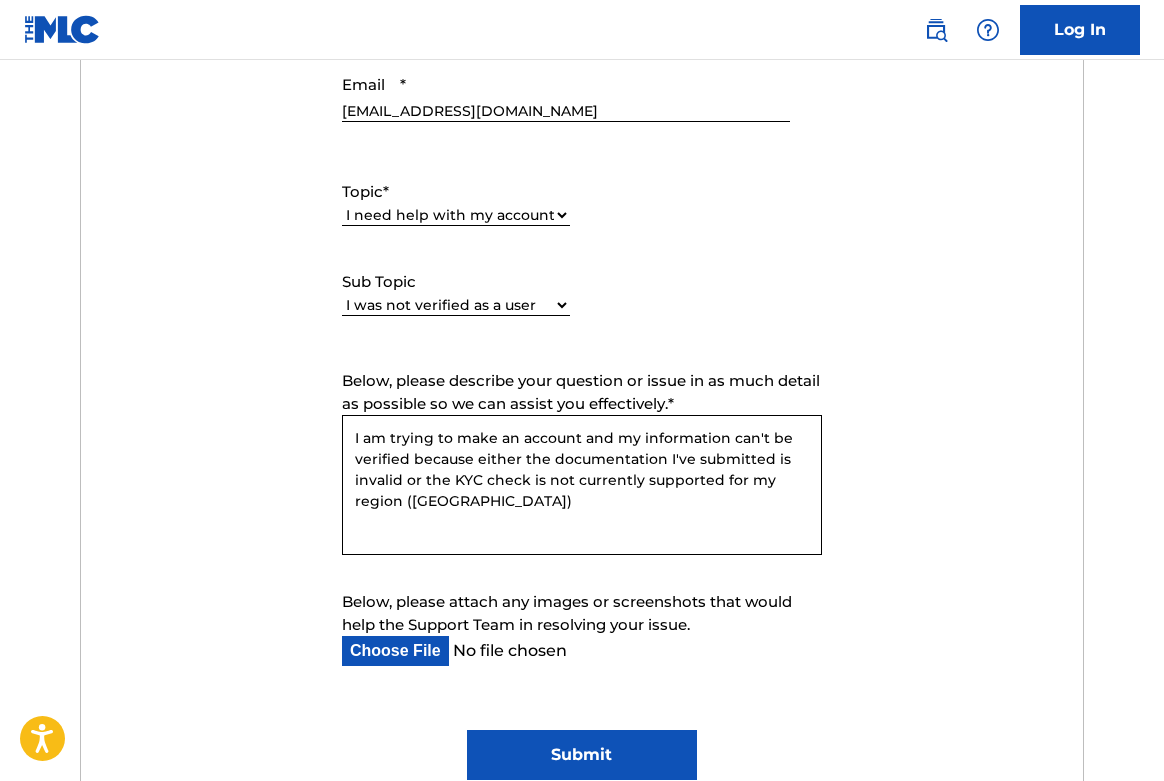 type on "I am trying to make an account and my information can't be verified because either the documentation I've submitted is invalid or the KYC check is not currently supported for my region ([GEOGRAPHIC_DATA])" 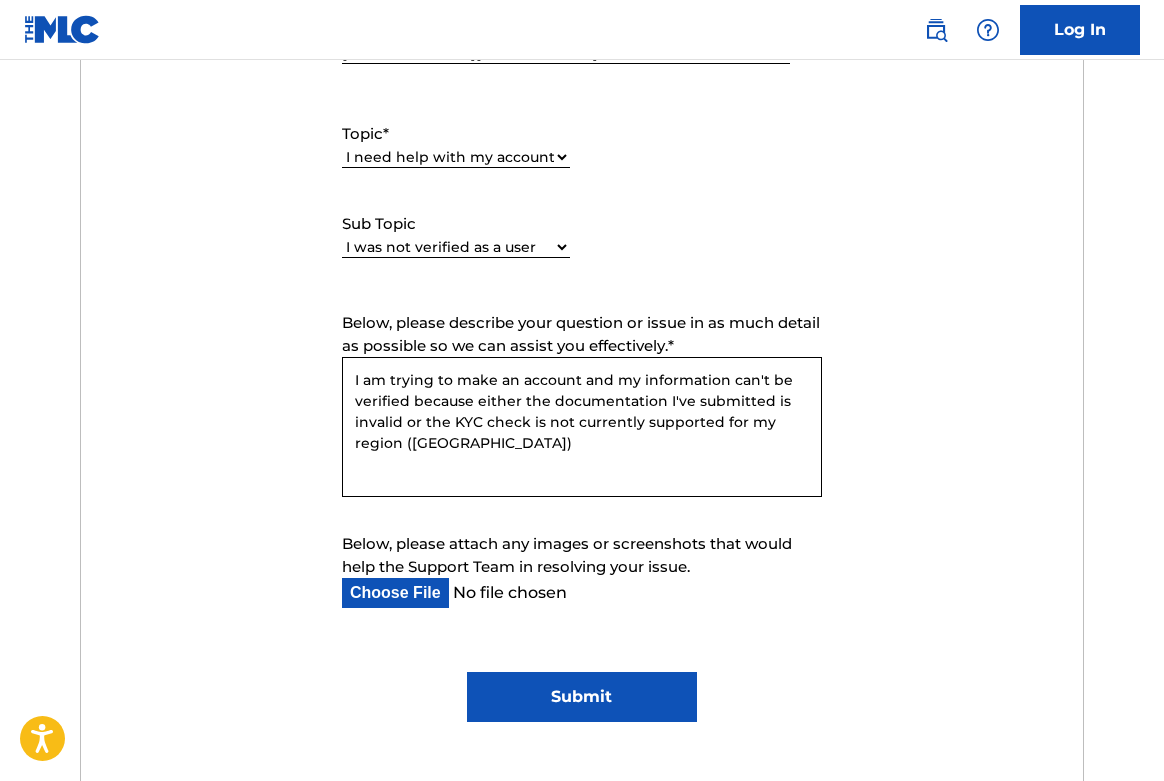 scroll, scrollTop: 1010, scrollLeft: 0, axis: vertical 